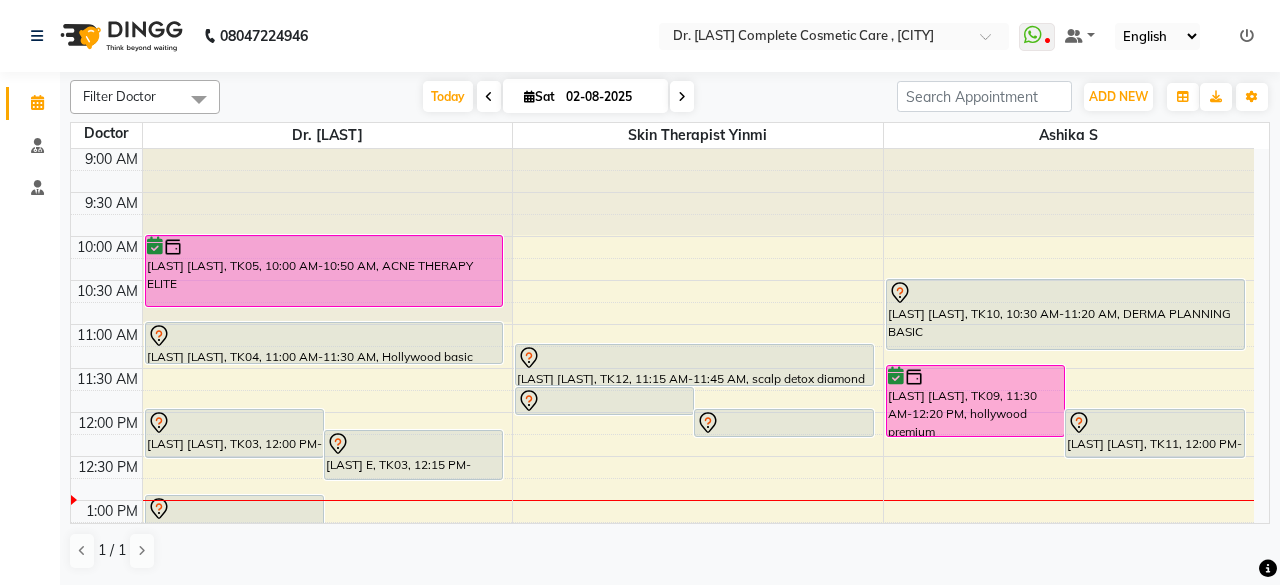 scroll, scrollTop: 0, scrollLeft: 0, axis: both 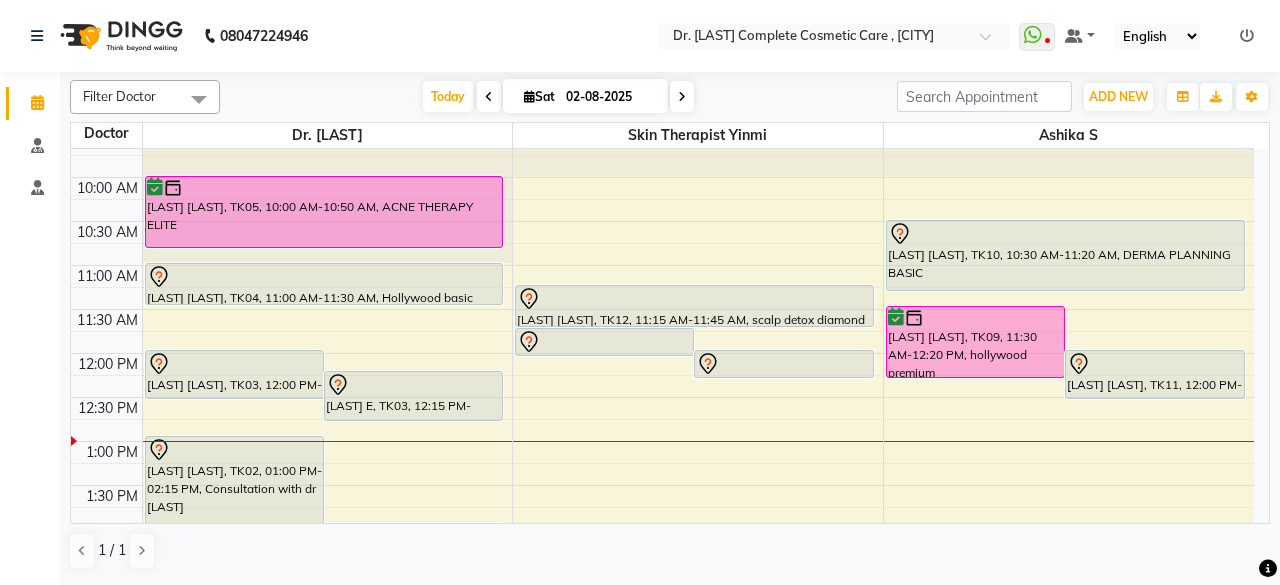 click on "02-08-2025" at bounding box center (610, 97) 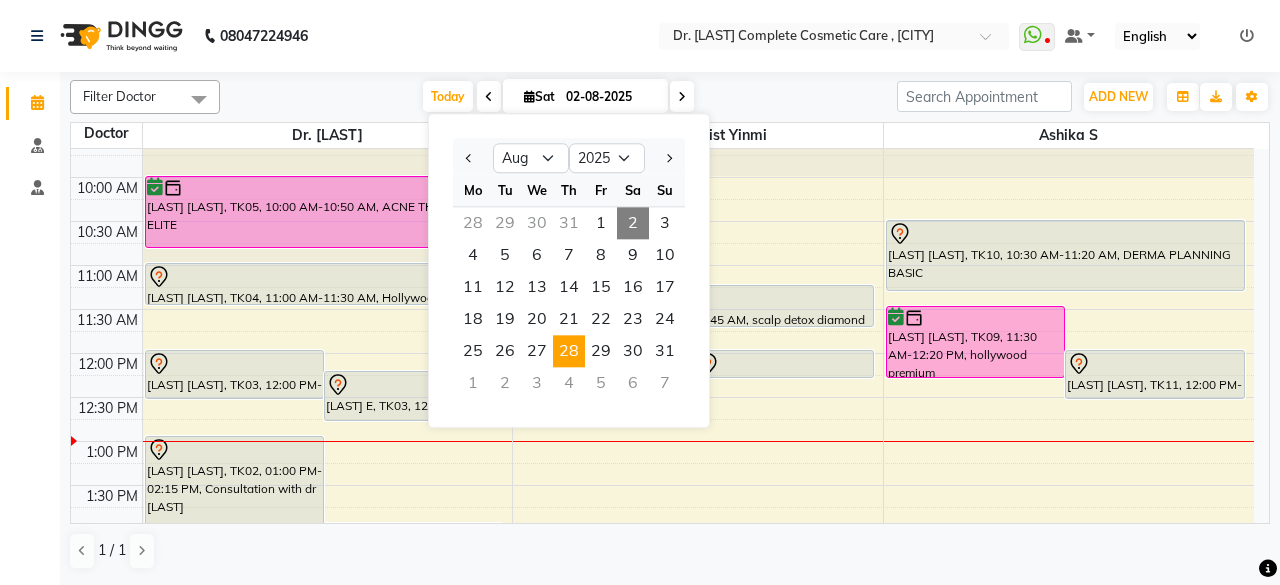 click on "28" at bounding box center [569, 351] 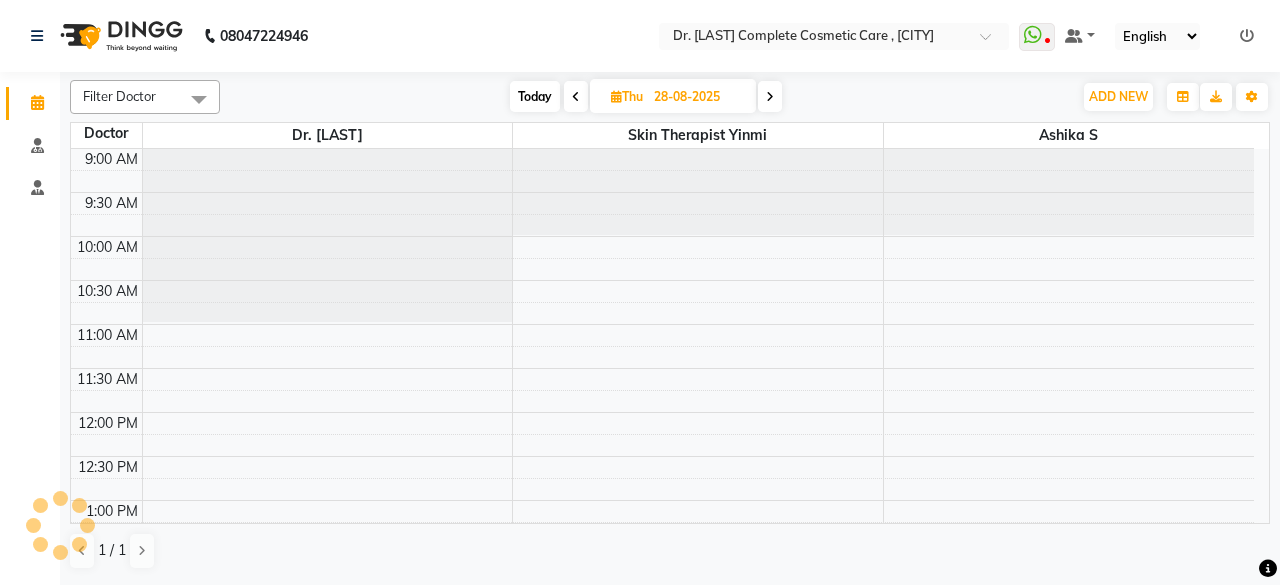 scroll, scrollTop: 348, scrollLeft: 0, axis: vertical 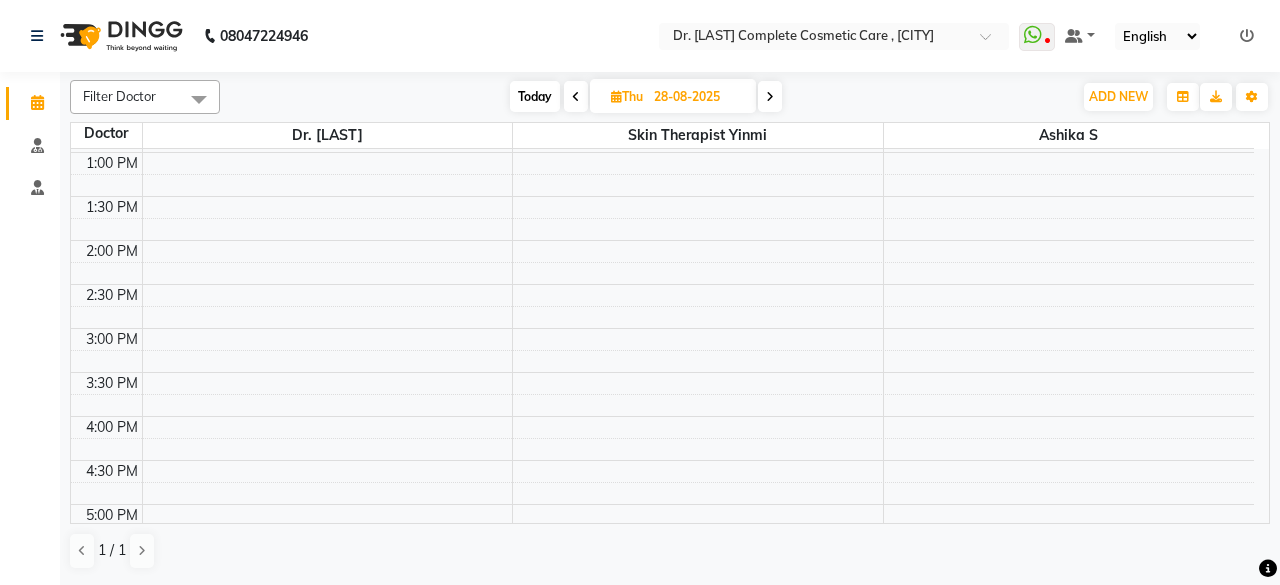 click at bounding box center [770, 96] 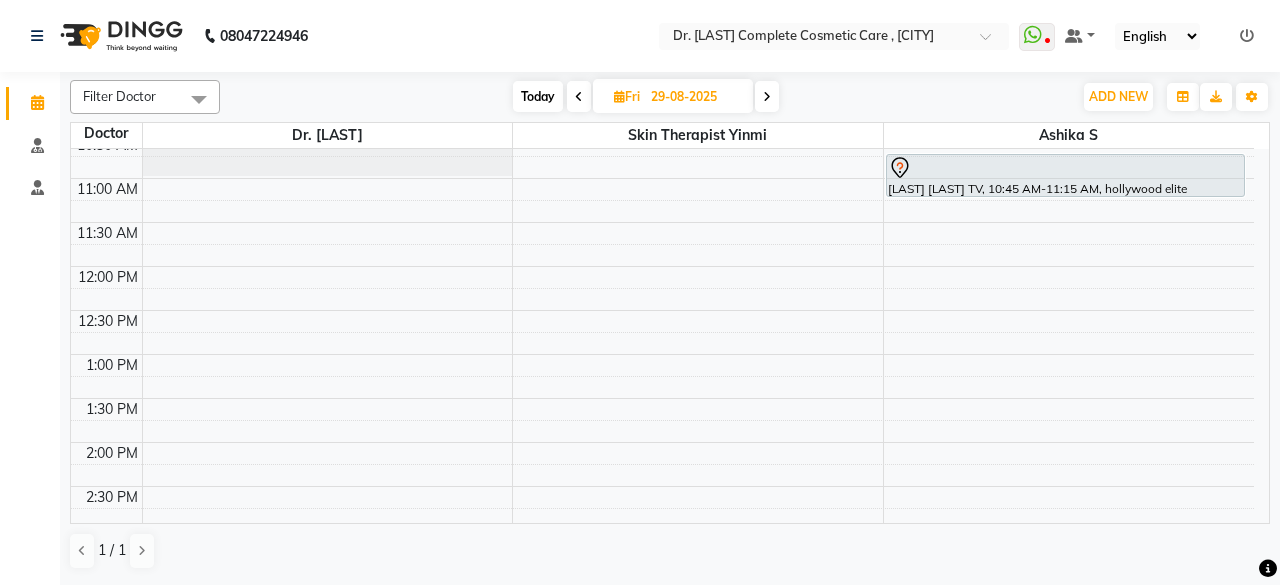 scroll, scrollTop: 0, scrollLeft: 0, axis: both 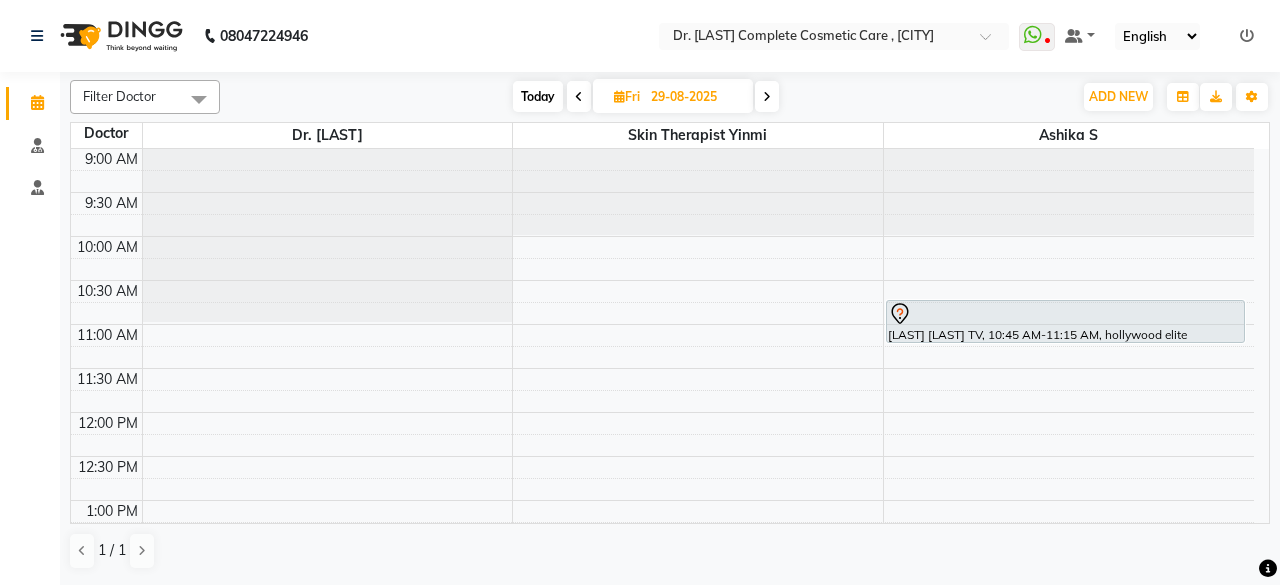click on "29-08-2025" at bounding box center [695, 97] 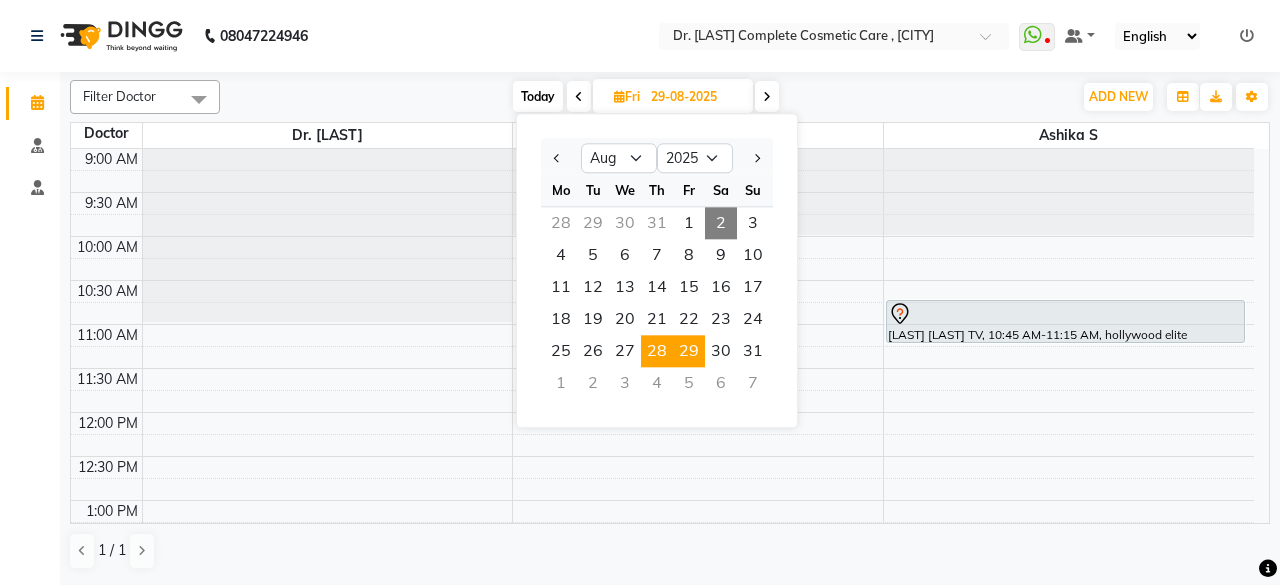 click on "28" at bounding box center [657, 351] 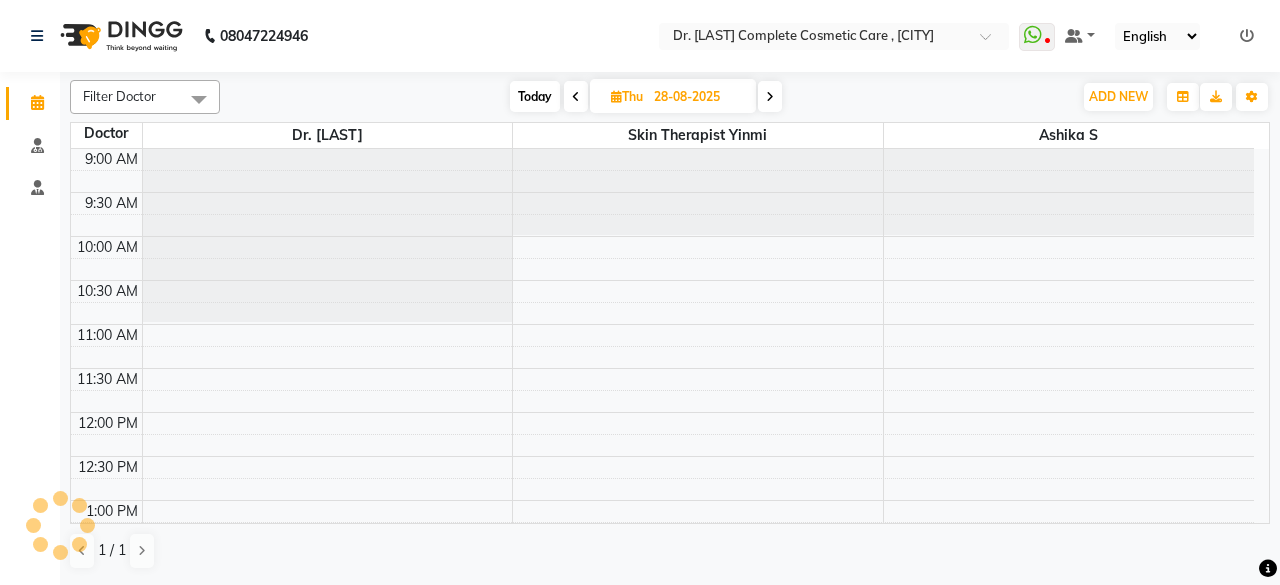 scroll, scrollTop: 348, scrollLeft: 0, axis: vertical 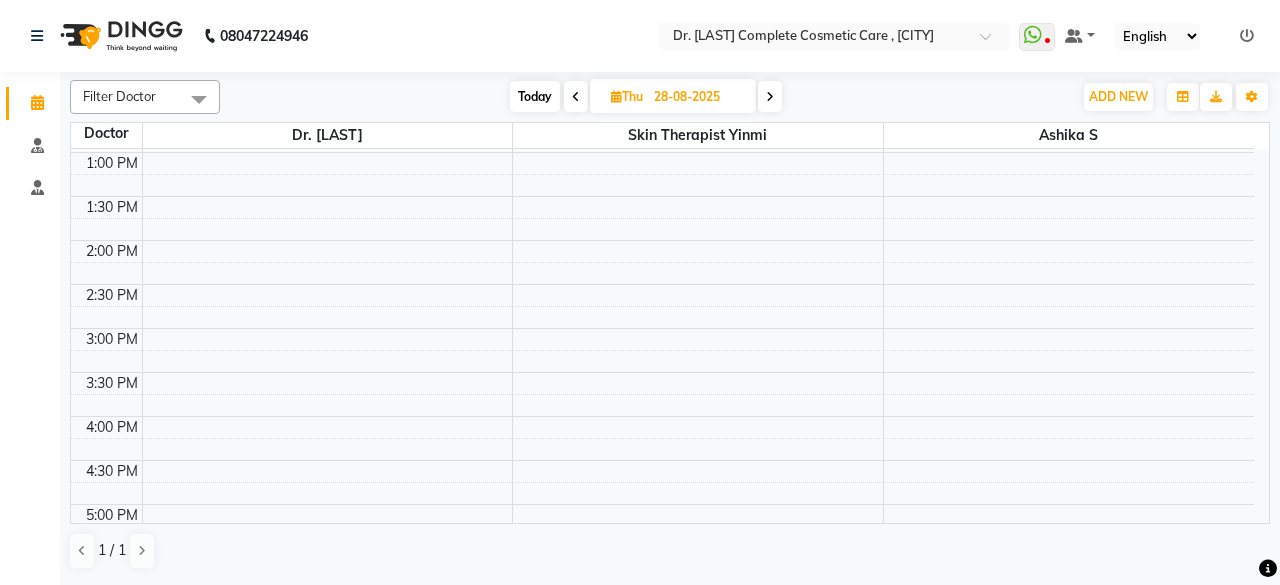 click on "28-08-2025" at bounding box center (698, 97) 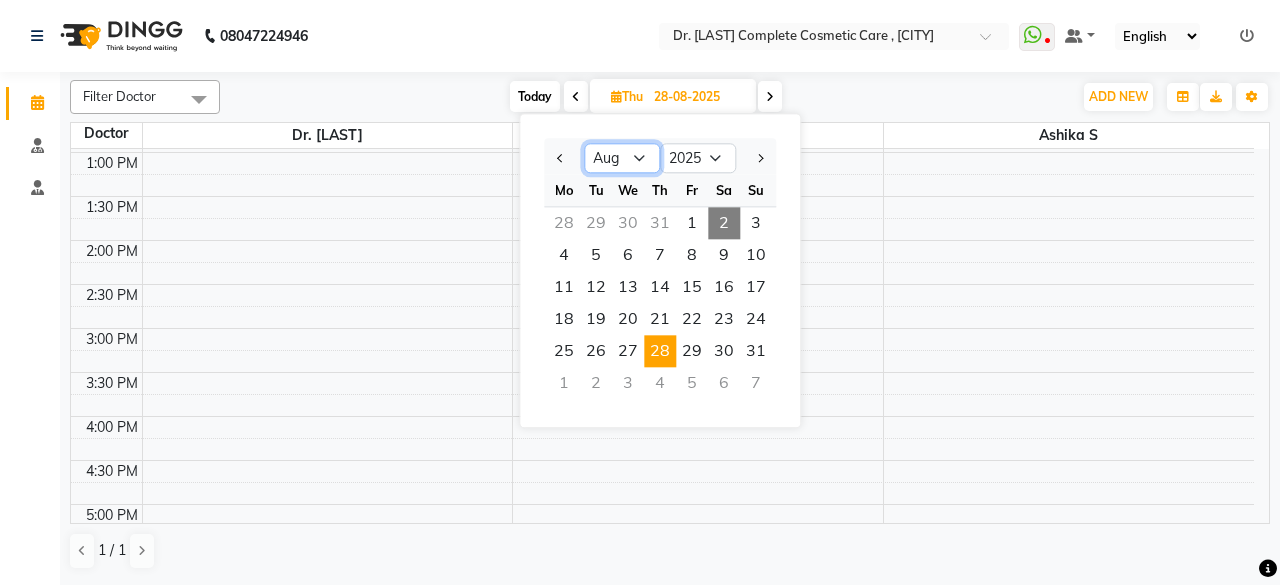click on "Jan Feb Mar Apr May Jun Jul Aug Sep Oct Nov Dec" at bounding box center [622, 159] 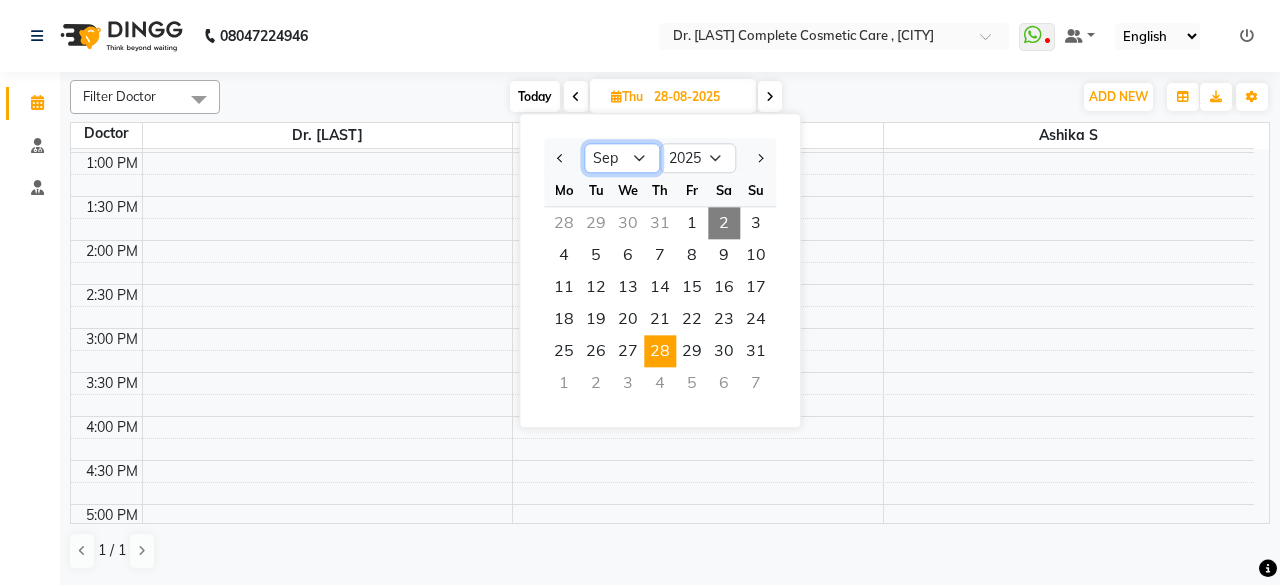 click on "Jan Feb Mar Apr May Jun Jul Aug Sep Oct Nov Dec" at bounding box center (622, 159) 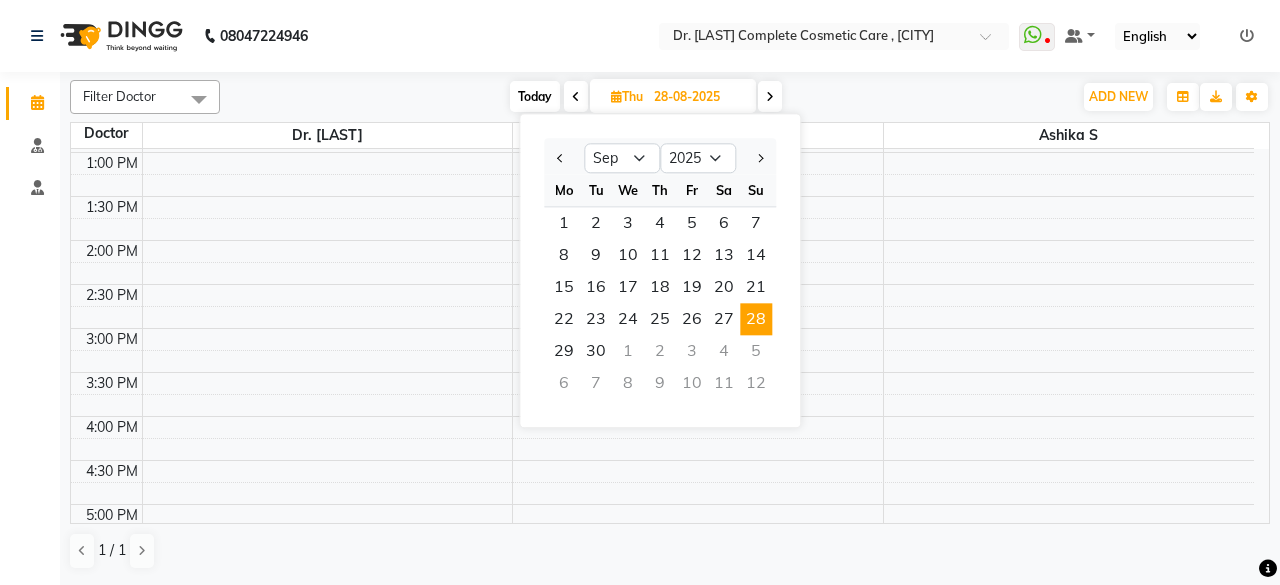 click on "28" at bounding box center (756, 319) 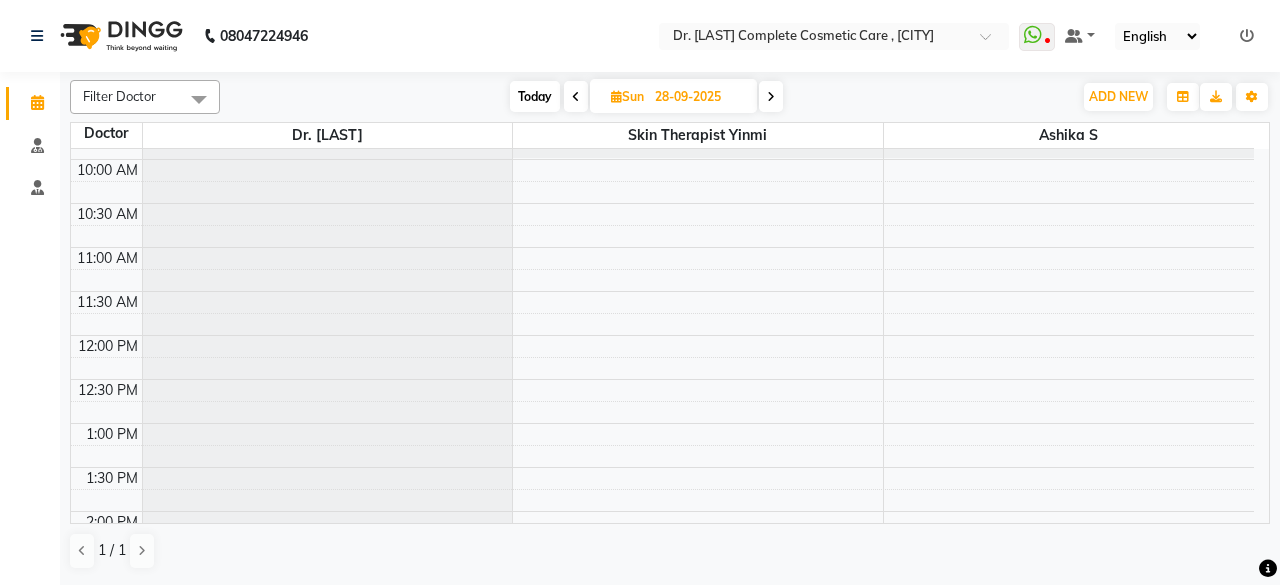 scroll, scrollTop: 0, scrollLeft: 0, axis: both 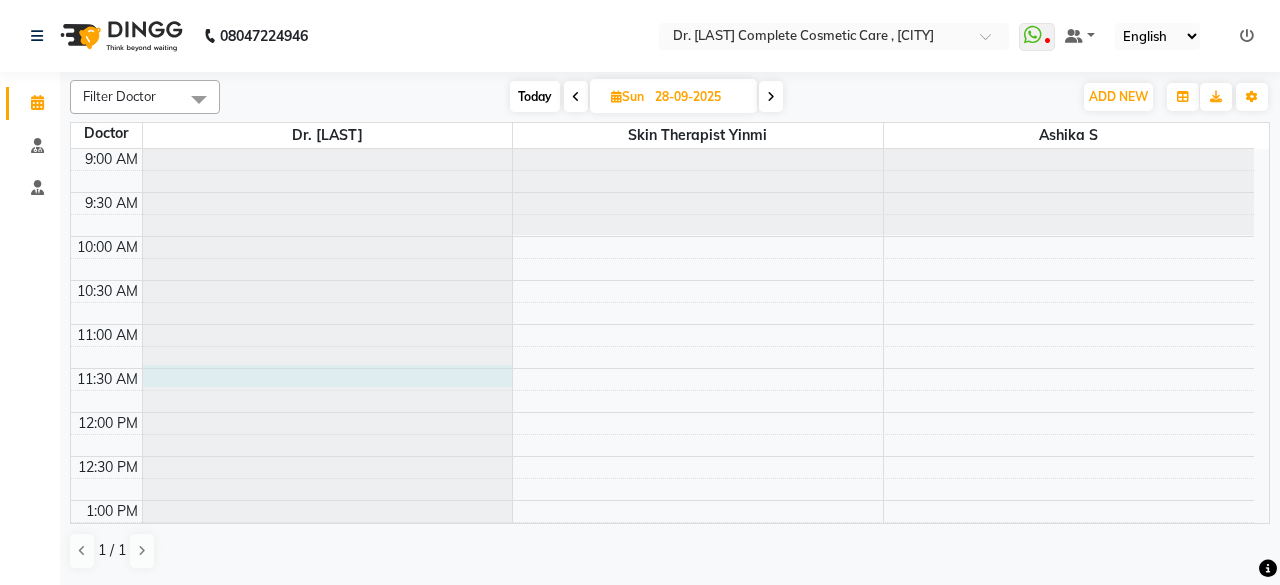 click at bounding box center (328, 149) 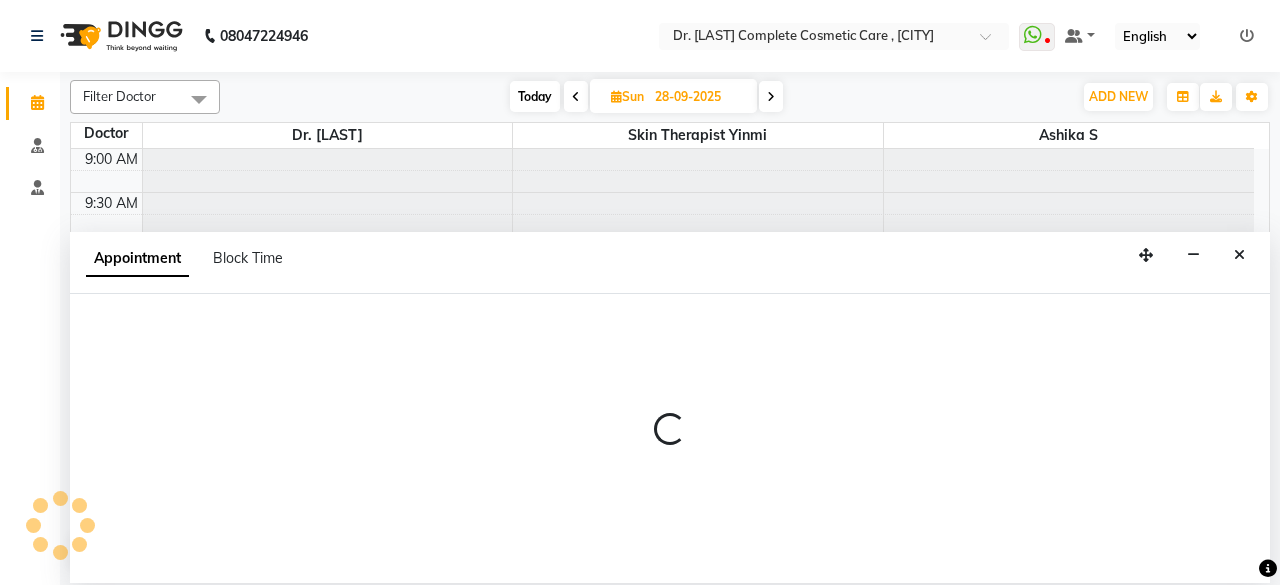 select on "67035" 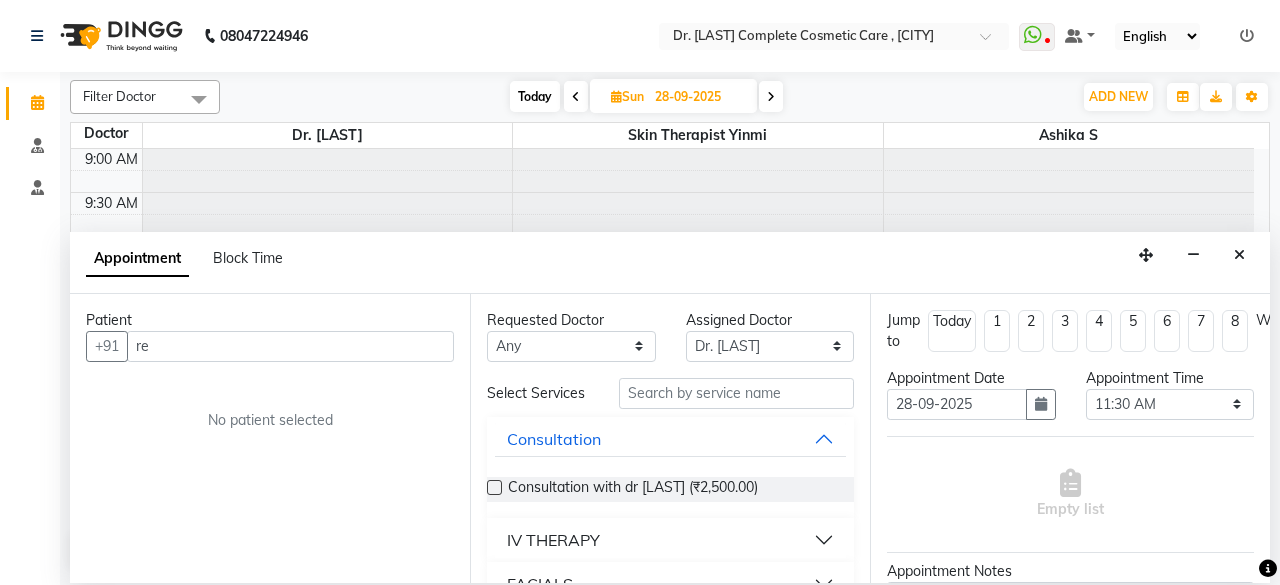 type on "r" 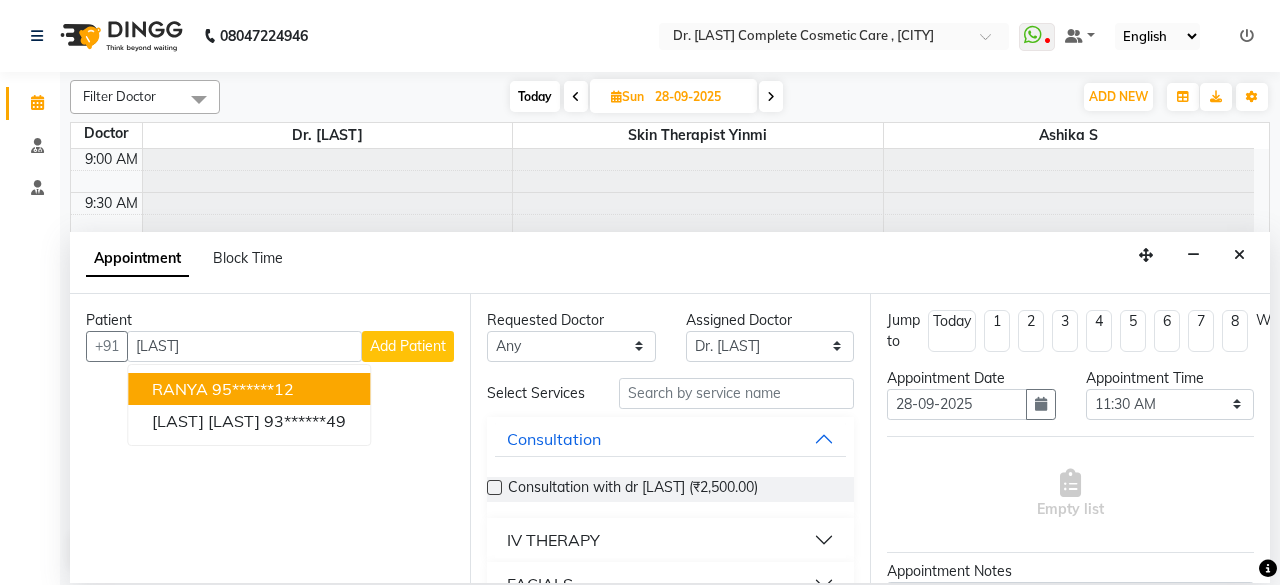 click on "[LAST] [LAST] [PHONE]" at bounding box center [249, 389] 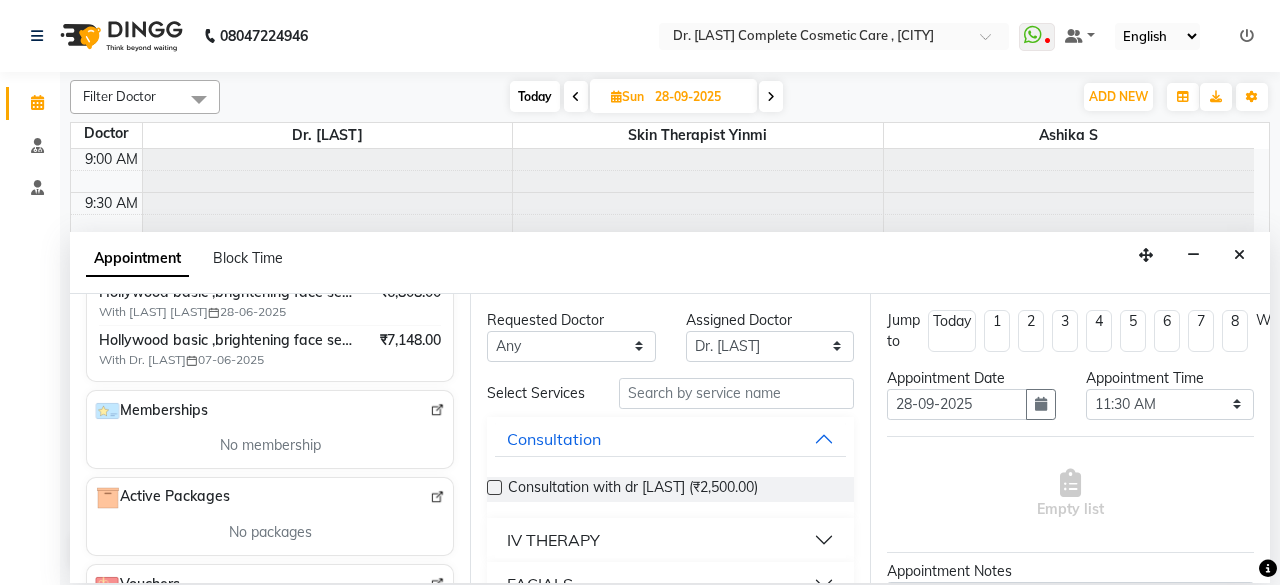 scroll, scrollTop: 498, scrollLeft: 0, axis: vertical 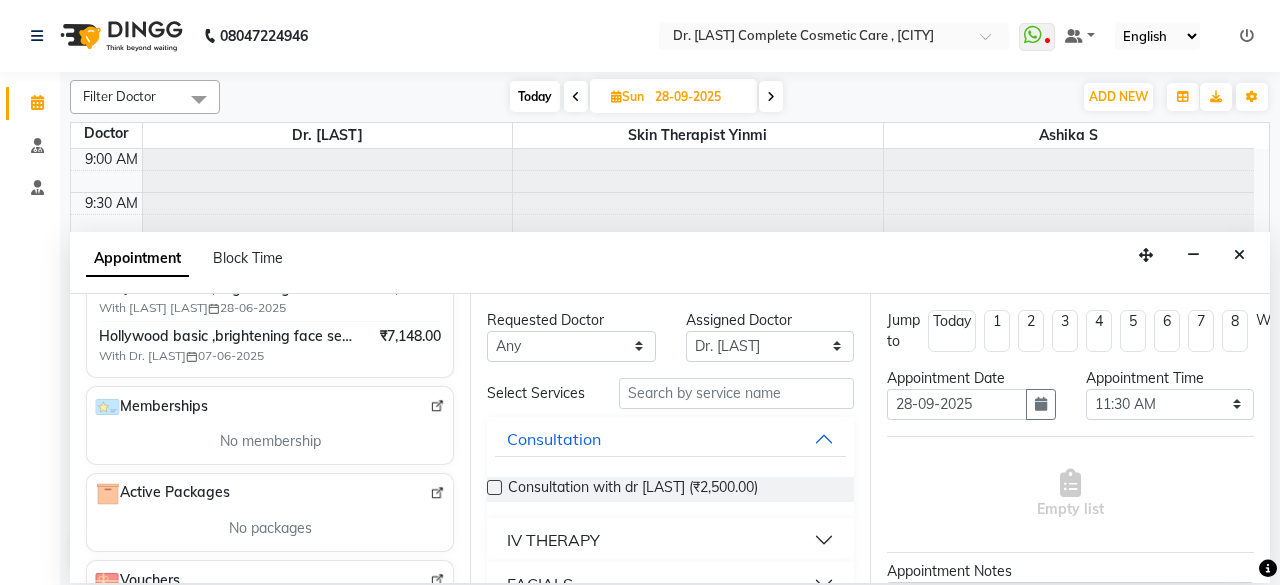 type on "95******12" 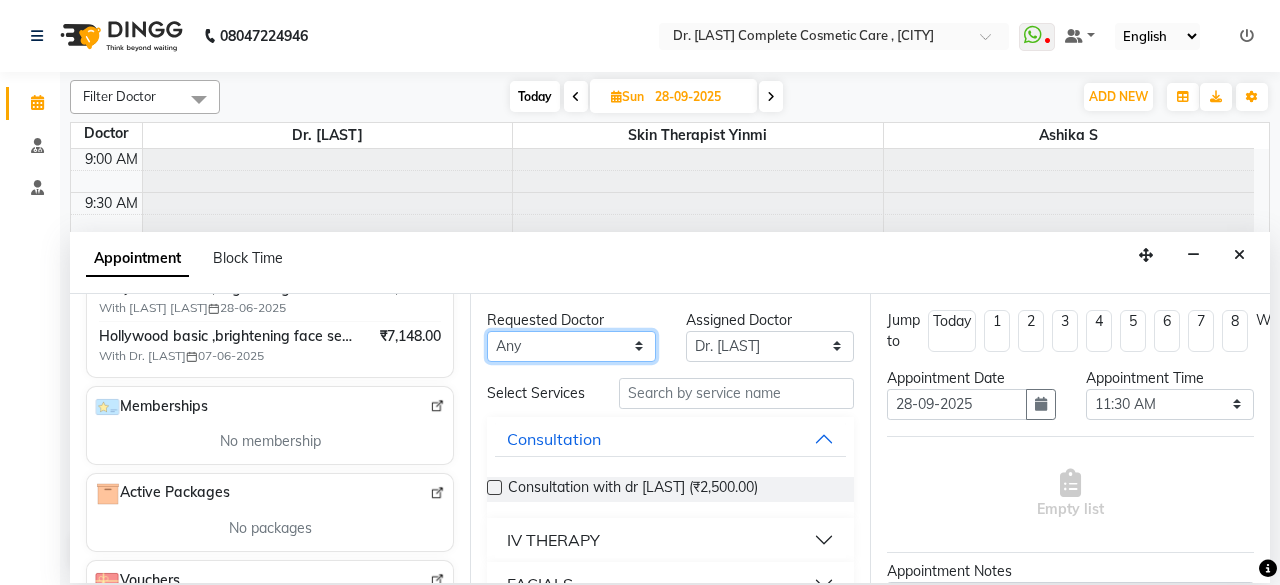 click on "Any [LAST] [LAST] Dr. [LAST] skin therapist [LAST]" at bounding box center (571, 346) 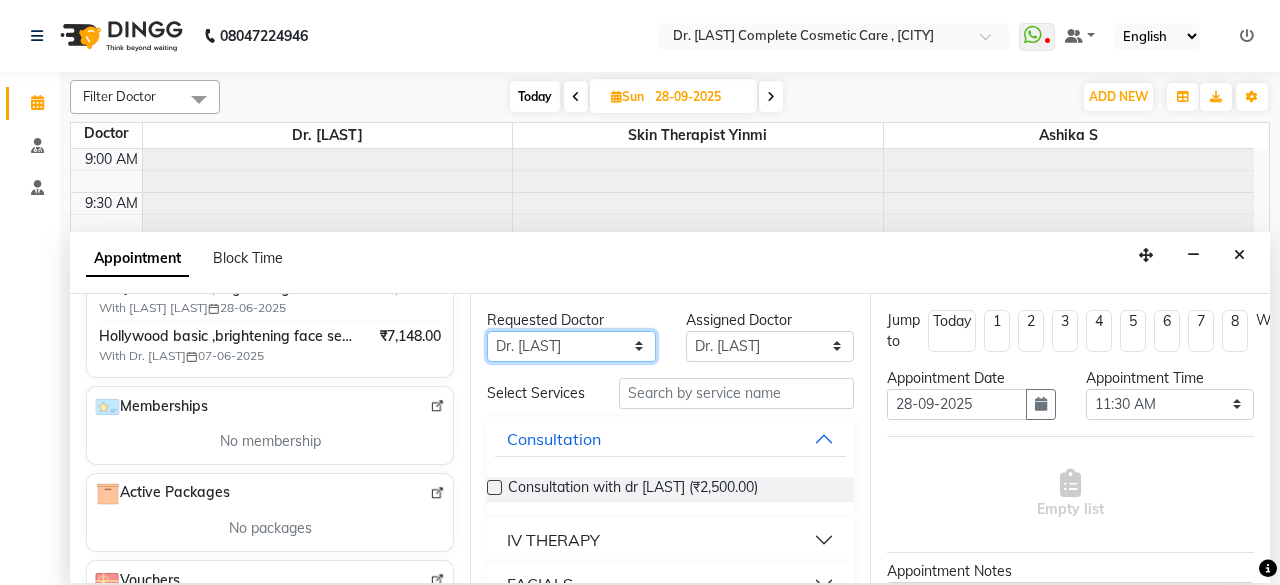click on "Any [LAST] [LAST] Dr. [LAST] skin therapist [LAST]" at bounding box center [571, 346] 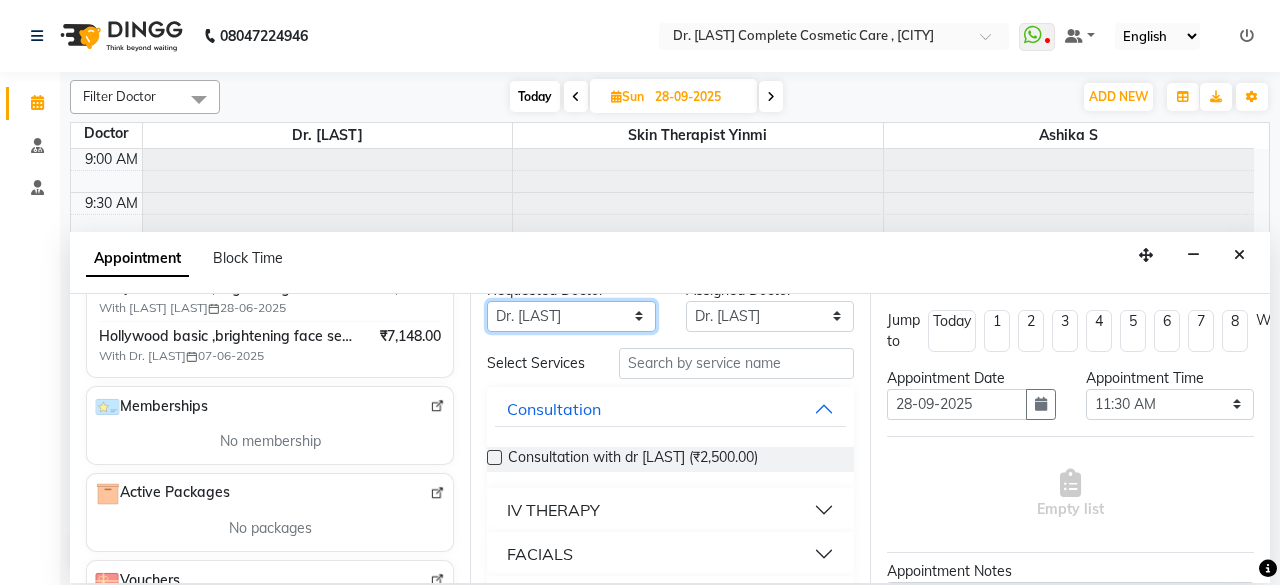 scroll, scrollTop: 30, scrollLeft: 0, axis: vertical 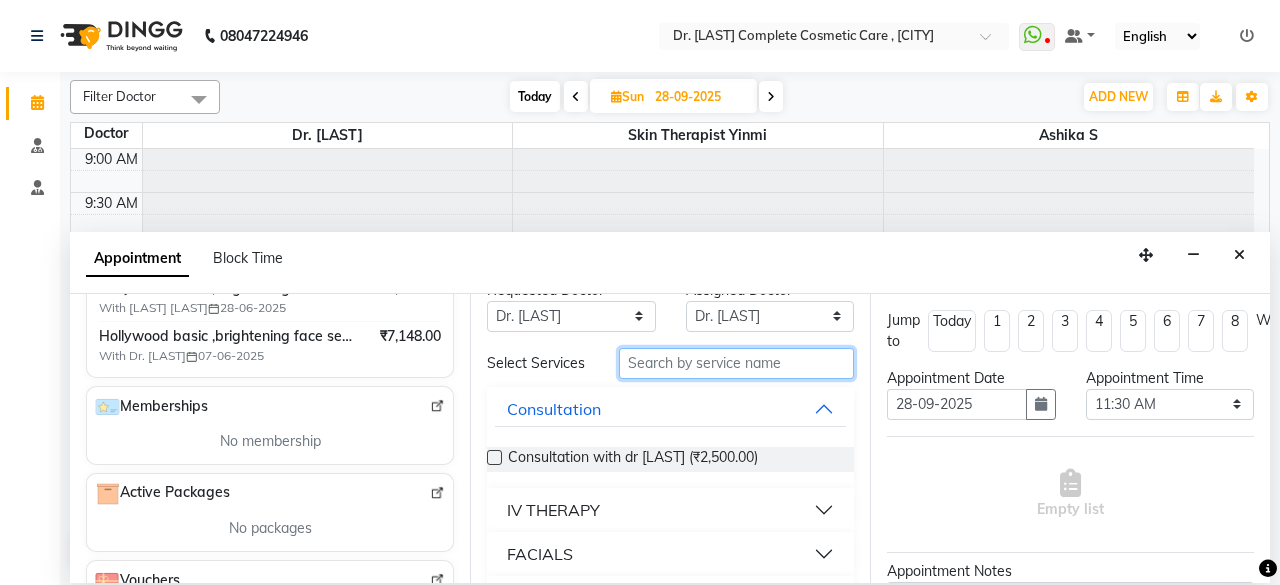 click at bounding box center [736, 363] 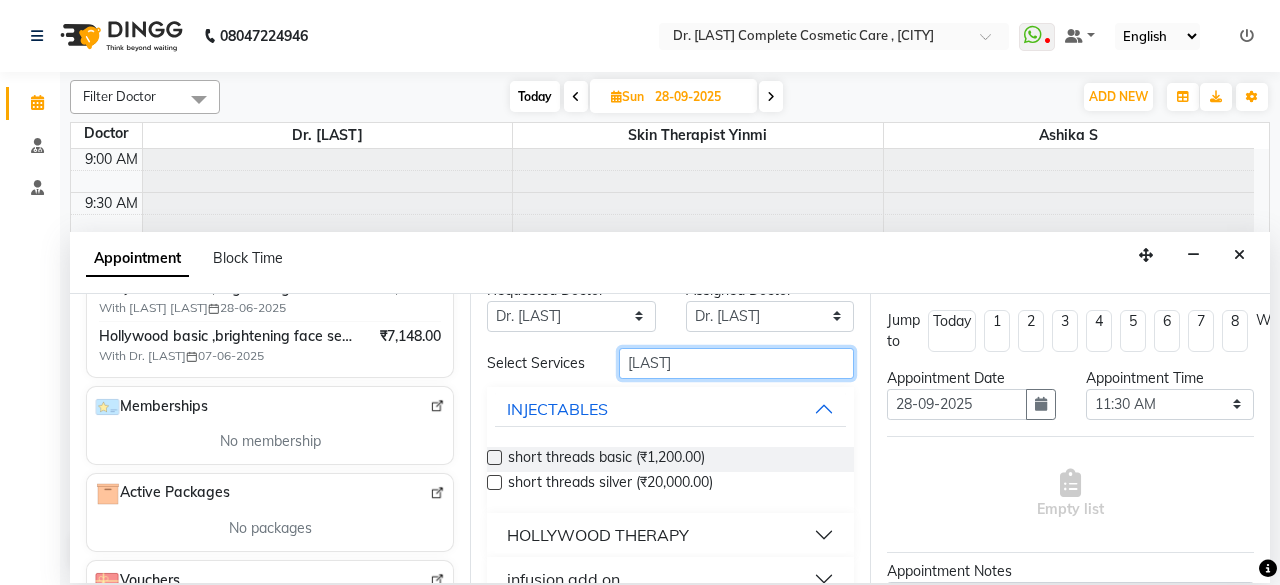 scroll, scrollTop: 0, scrollLeft: 0, axis: both 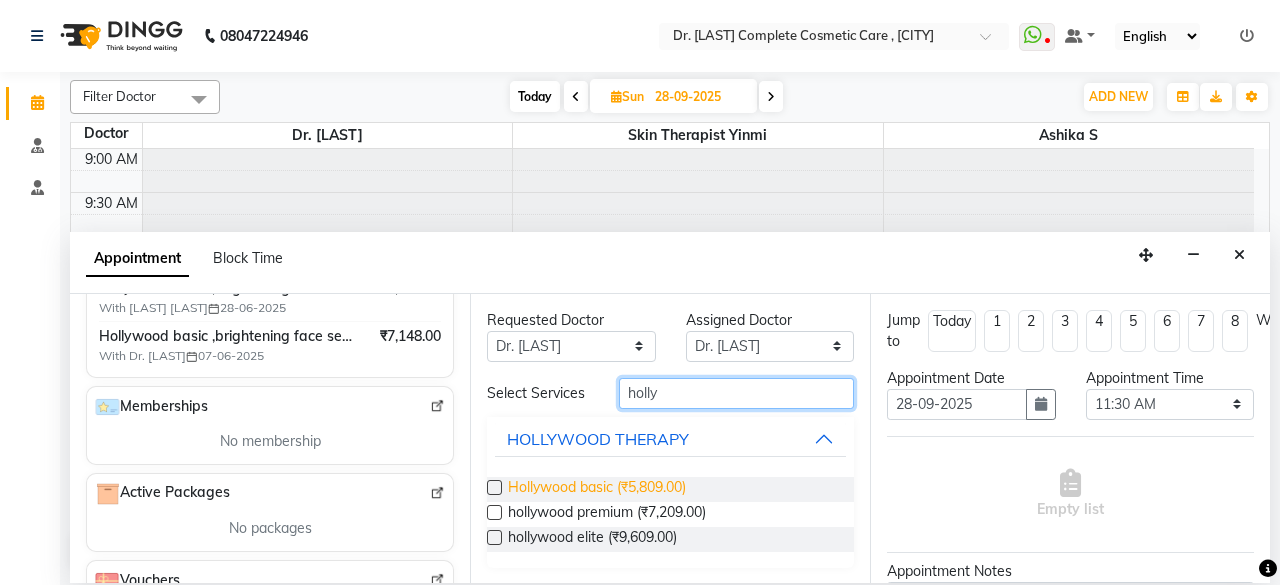type on "holly" 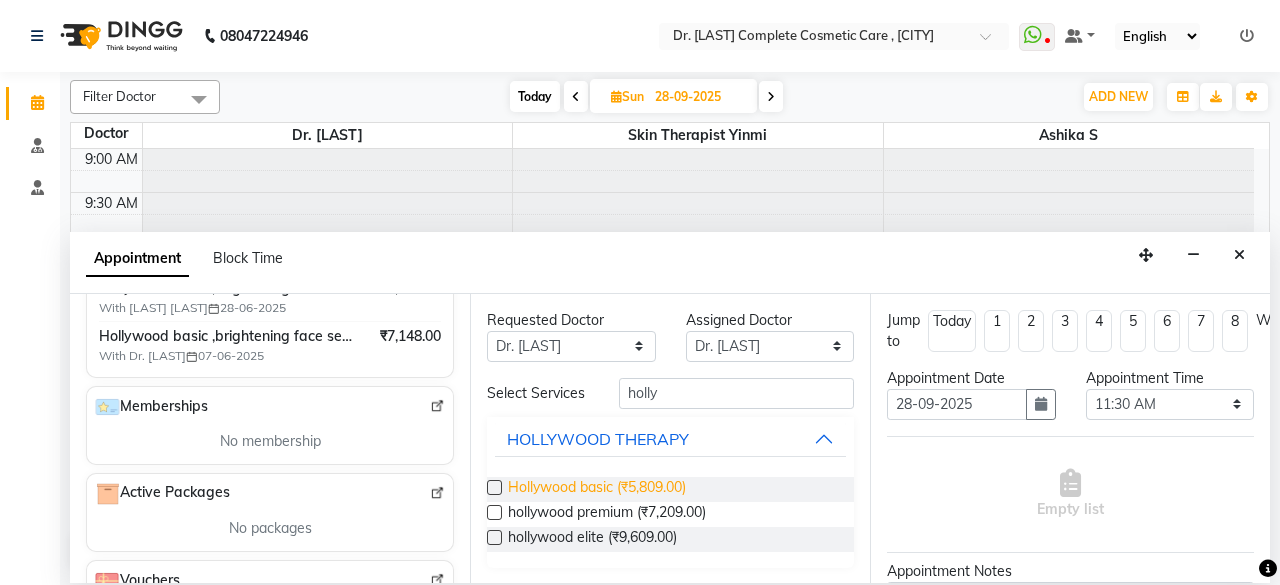 click on "Hollywood basic  (₹5,809.00)" at bounding box center [597, 489] 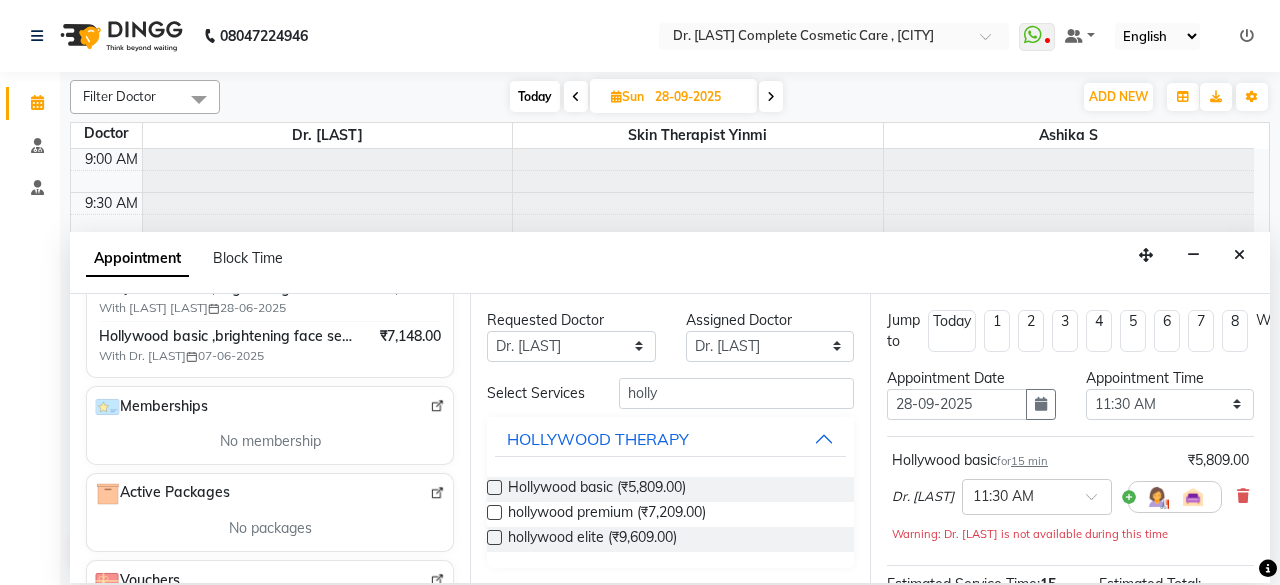 click at bounding box center [494, 487] 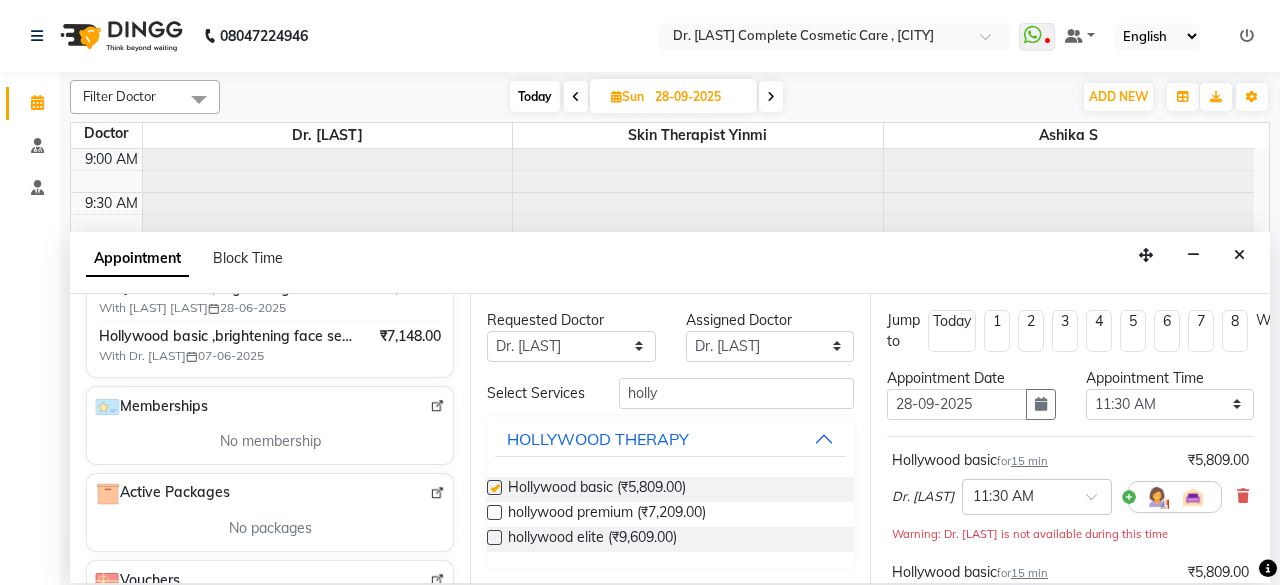 checkbox on "false" 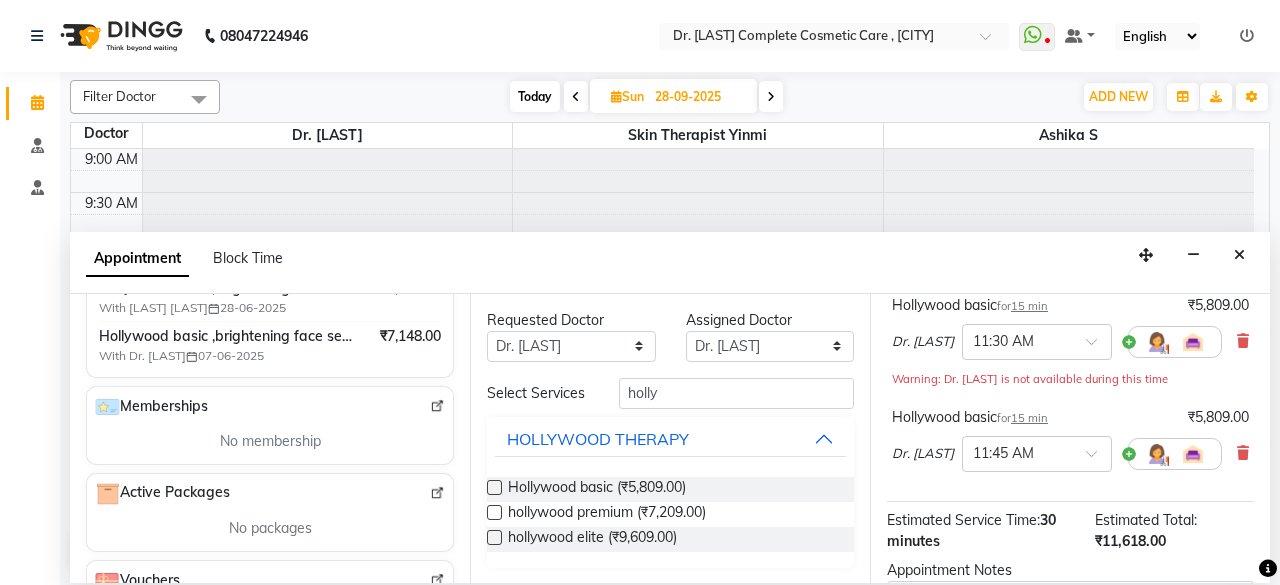 scroll, scrollTop: 0, scrollLeft: 0, axis: both 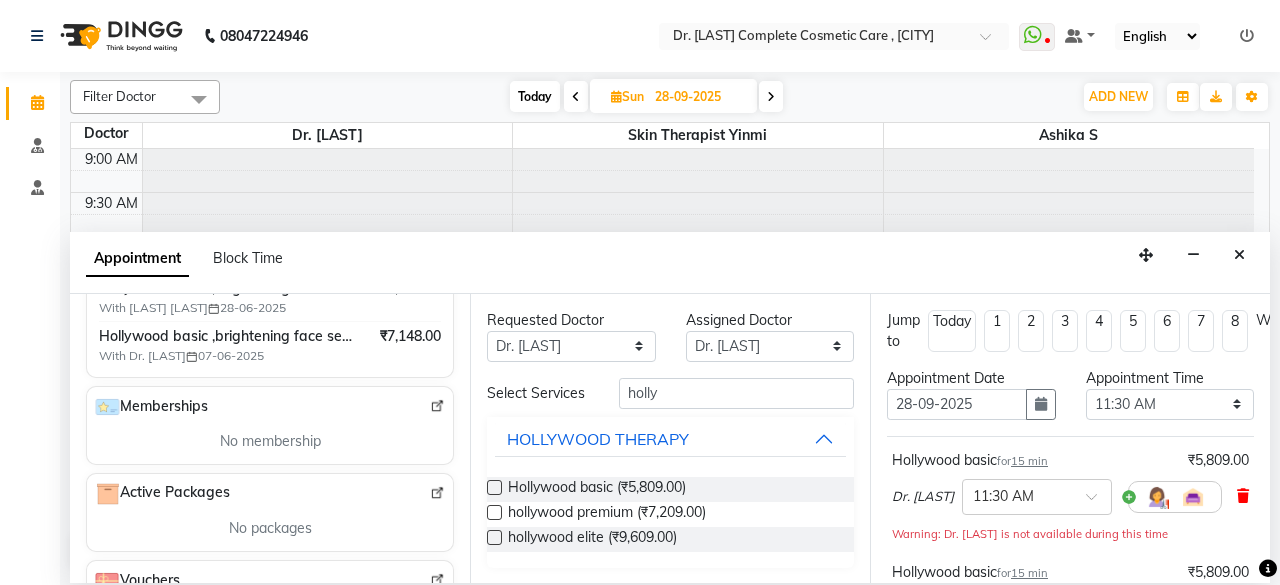 click at bounding box center [1243, 496] 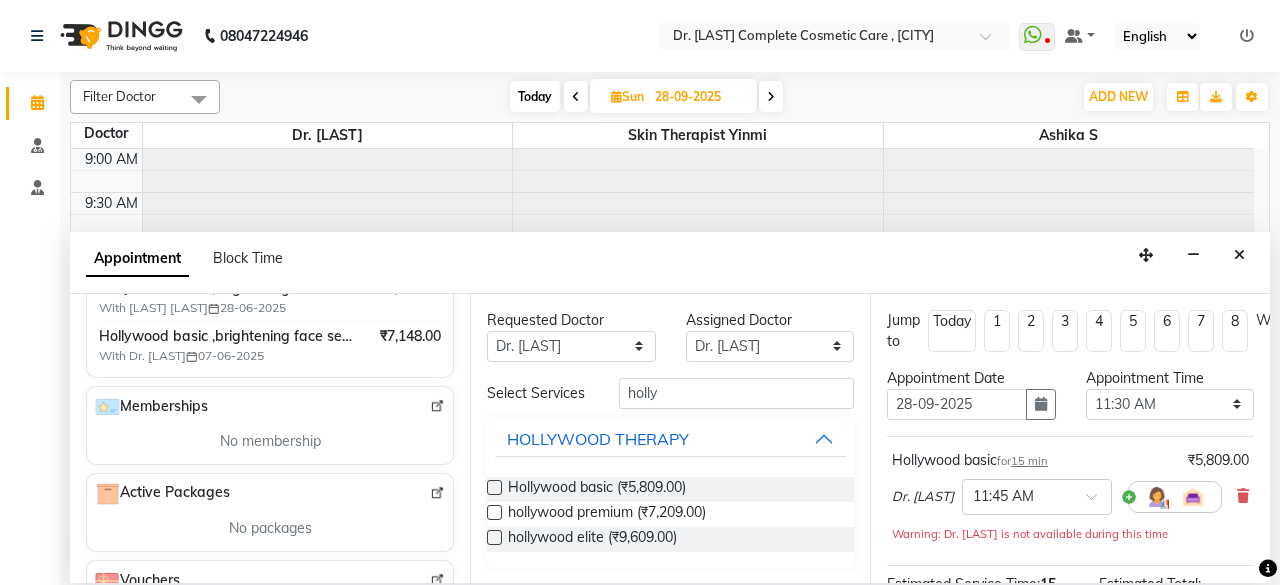 scroll, scrollTop: 296, scrollLeft: 0, axis: vertical 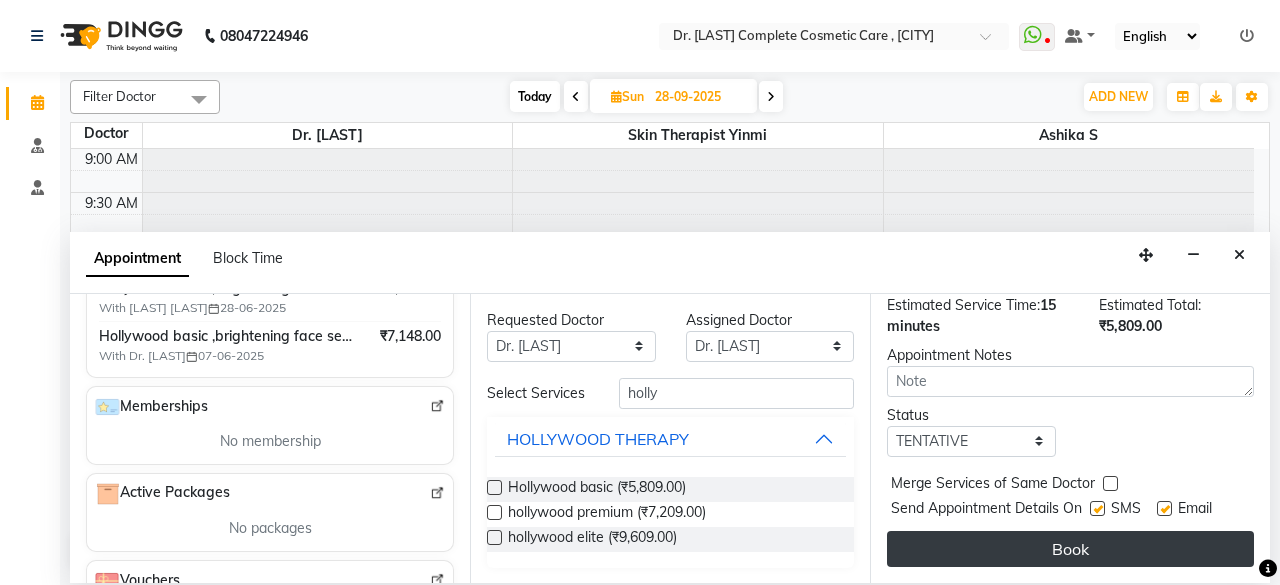 click on "Book" at bounding box center [1070, 549] 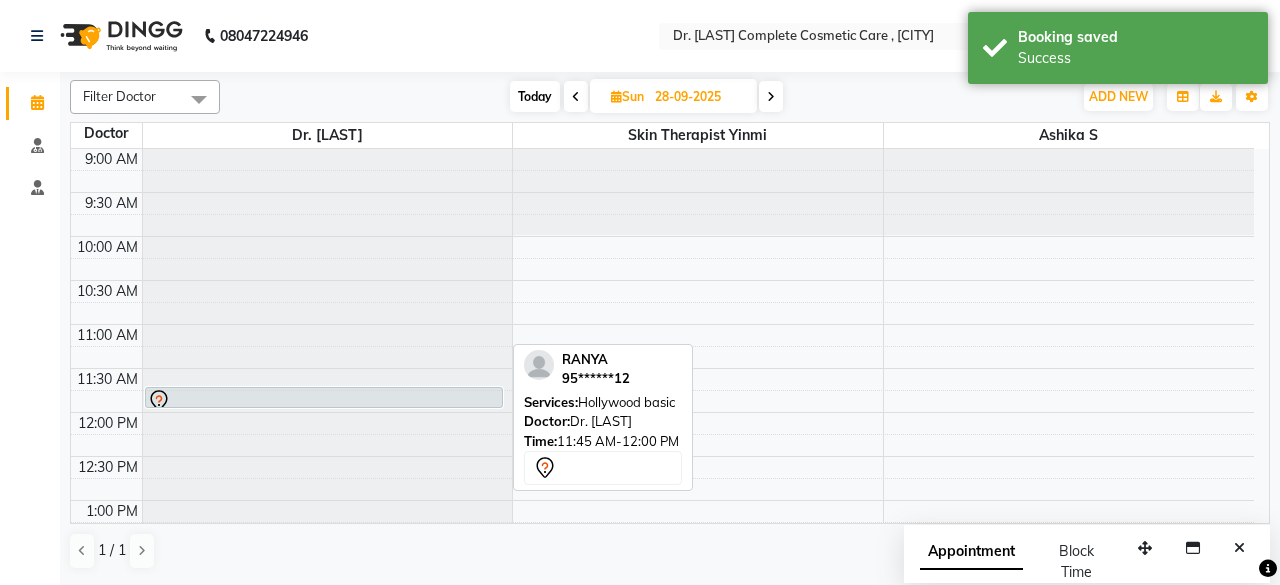 click at bounding box center [324, 401] 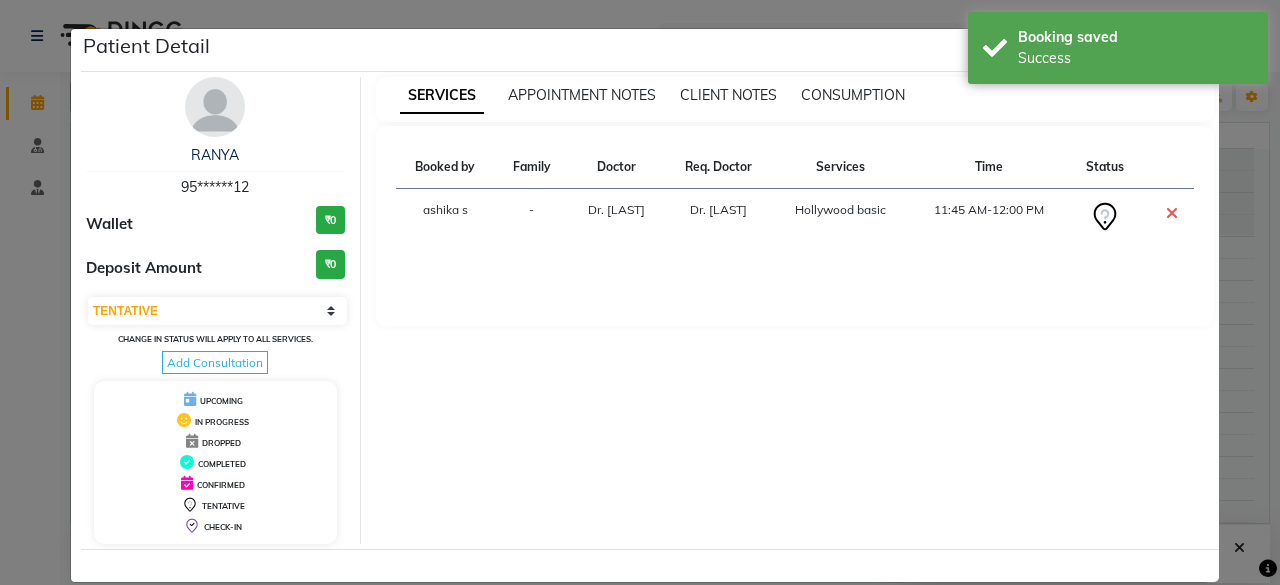 click at bounding box center [1168, 167] 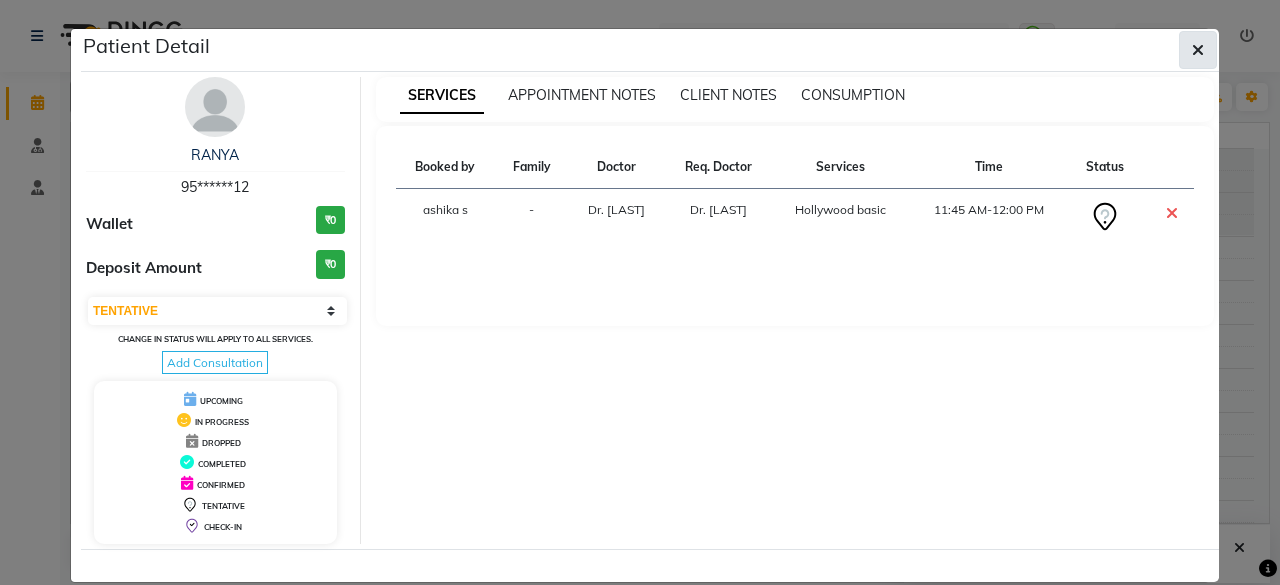 click 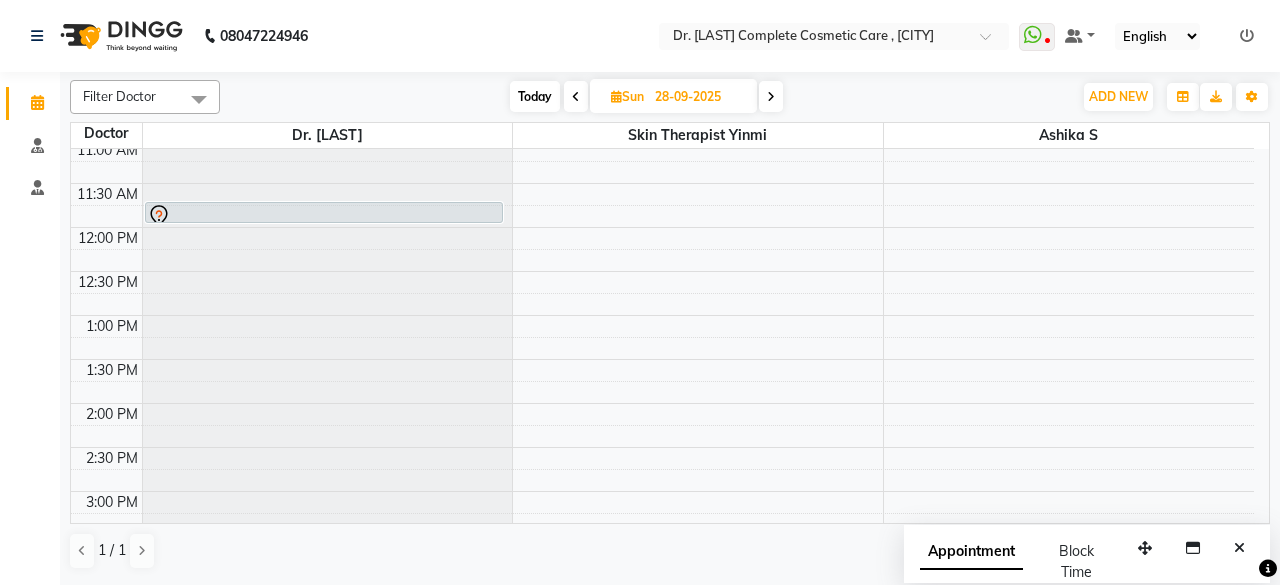 scroll, scrollTop: 0, scrollLeft: 0, axis: both 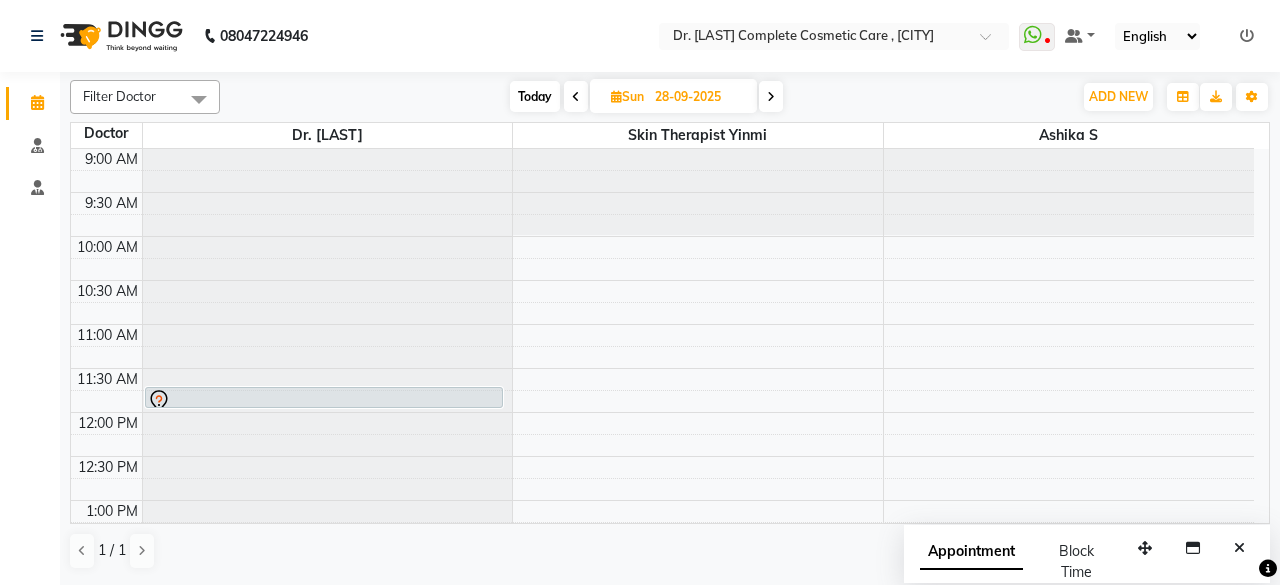 click on "Filter Doctor Select All [LAST] [LAST] Dr. [LAST] skin therapist [LAST] Today Sun 28-09-2025 Toggle Dropdown Add Appointment Add Attendance Toggle Dropdown Add Appointment Add Attendance ADD NEW Toggle Dropdown Add Appointment Add Attendance Filter Doctor Select All [LAST] [LAST] Dr. [LAST] skin therapist [LAST] Group By Staff View Room View View as Vertical Vertical - Week View Horizontal Horizontal - Week View List Toggle Dropdown Calendar Settings Manage Tags Arrange Doctors Reset Doctors Show Available Stylist Appointment Form Zoom 100% Staff/Room Display Count 3" at bounding box center [670, 97] 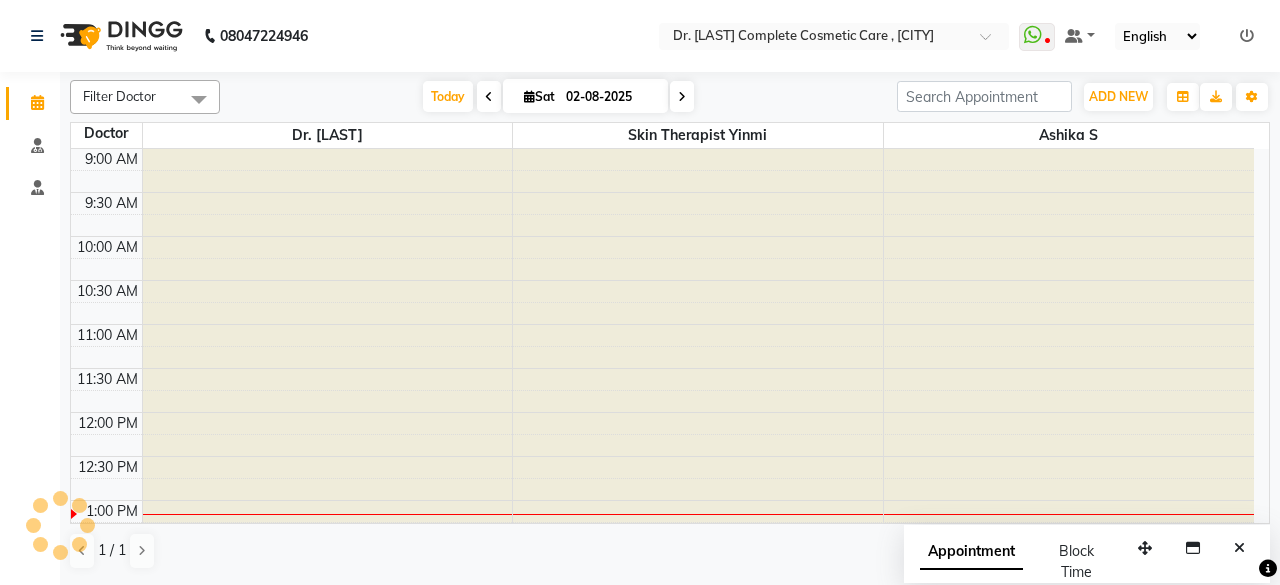 click at bounding box center (529, 96) 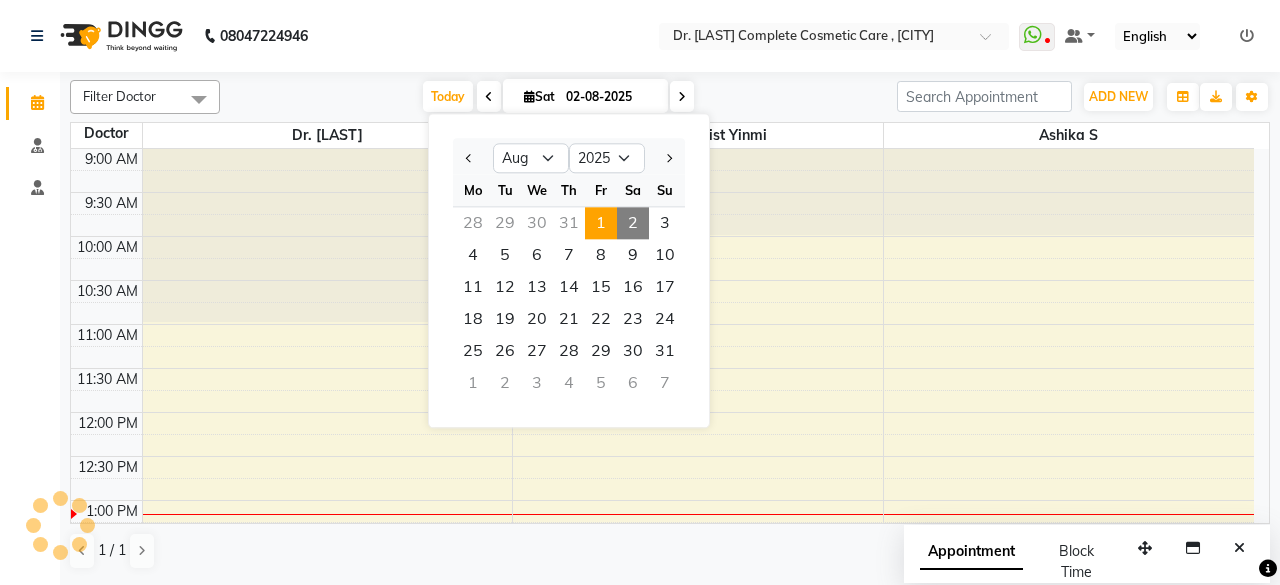 scroll, scrollTop: 348, scrollLeft: 0, axis: vertical 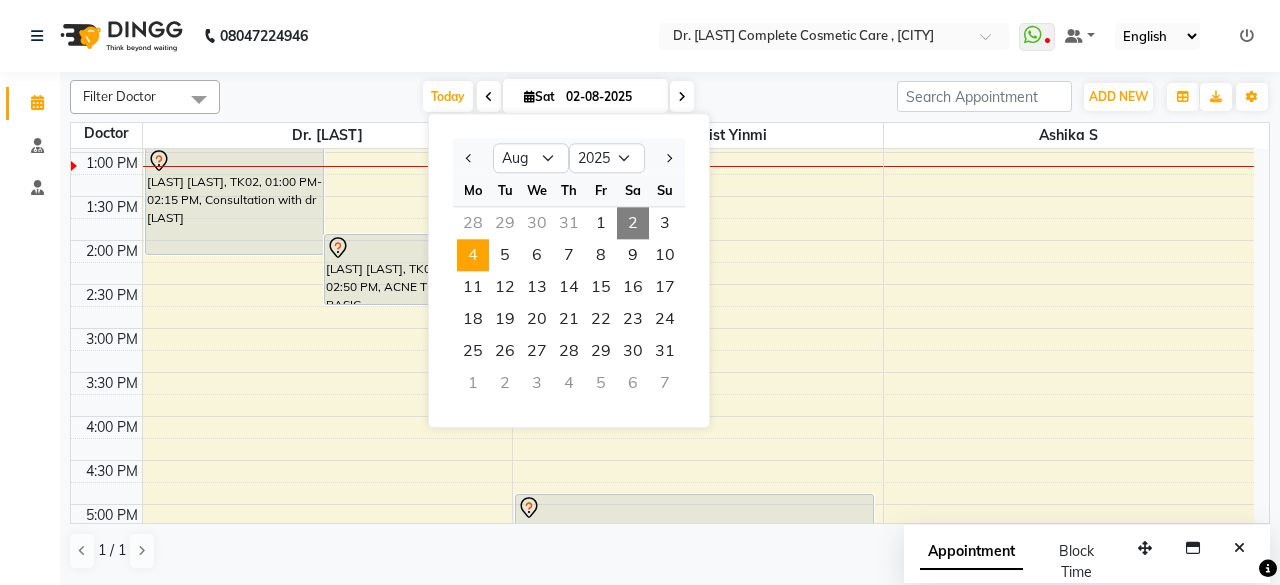 click on "4" at bounding box center (473, 255) 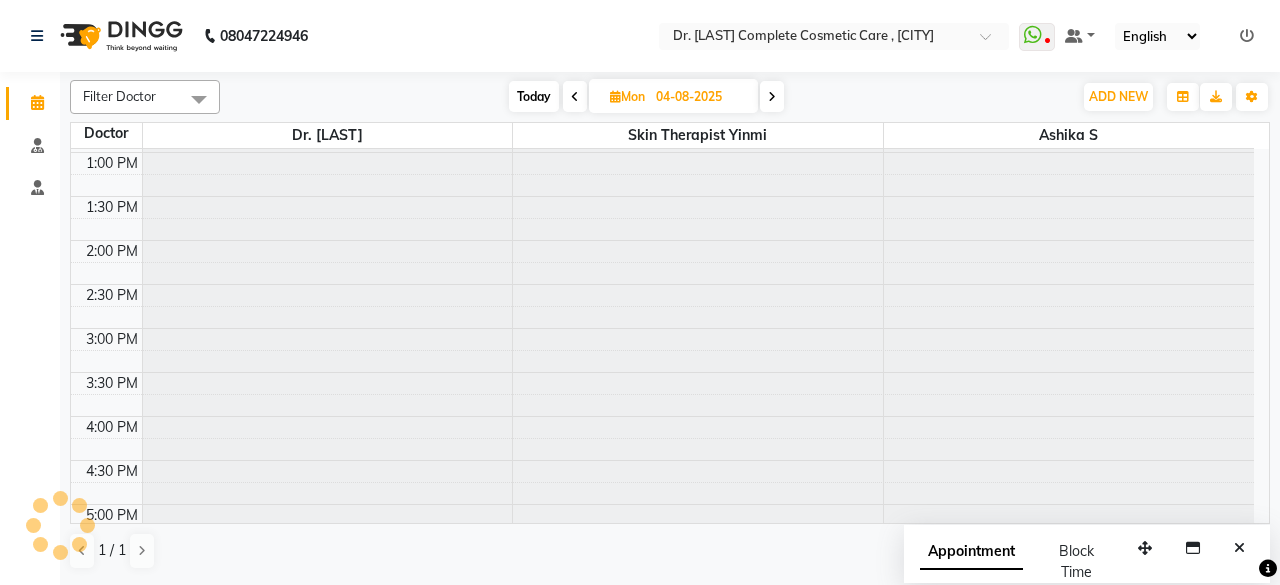 scroll, scrollTop: 348, scrollLeft: 0, axis: vertical 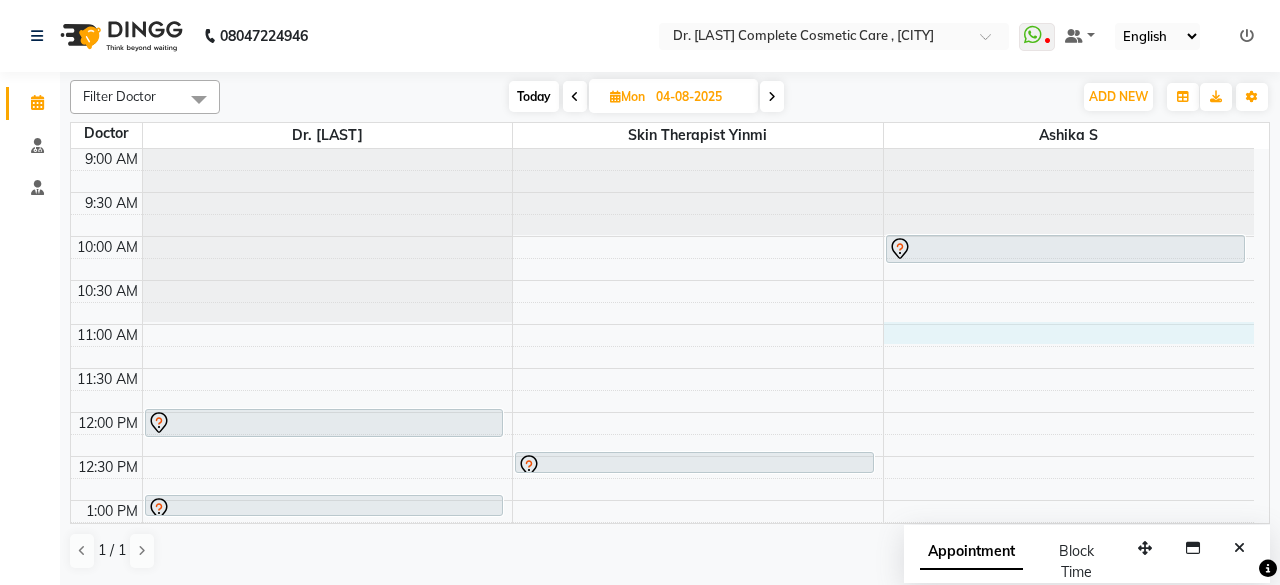 click on "9:00 AM 9:30 AM 10:00 AM 10:30 AM 11:00 AM 11:30 AM 12:00 PM 12:30 PM 1:00 PM 1:30 PM 2:00 PM 2:30 PM 3:00 PM 3:30 PM 4:00 PM 4:30 PM 5:00 PM 5:30 PM 6:00 PM 6:30 PM 7:00 PM 7:30 PM 8:00 PM 8:30 PM [LAST] [LAST], 12:00 PM-12:20 PM, ACNE THERAPY BASIC [LAST] [LAST], 01:00 PM-01:15 PM, follow up discussion [LAST] [LAST], 12:30 PM-12:45 PM, Hollywood basic [LAST] [LAST], 10:00 AM-10:20 AM, ACNE THERAPY ELITE [LAST] [LAST], 05:00 PM-05:20 PM, velvet premium" at bounding box center [662, 676] 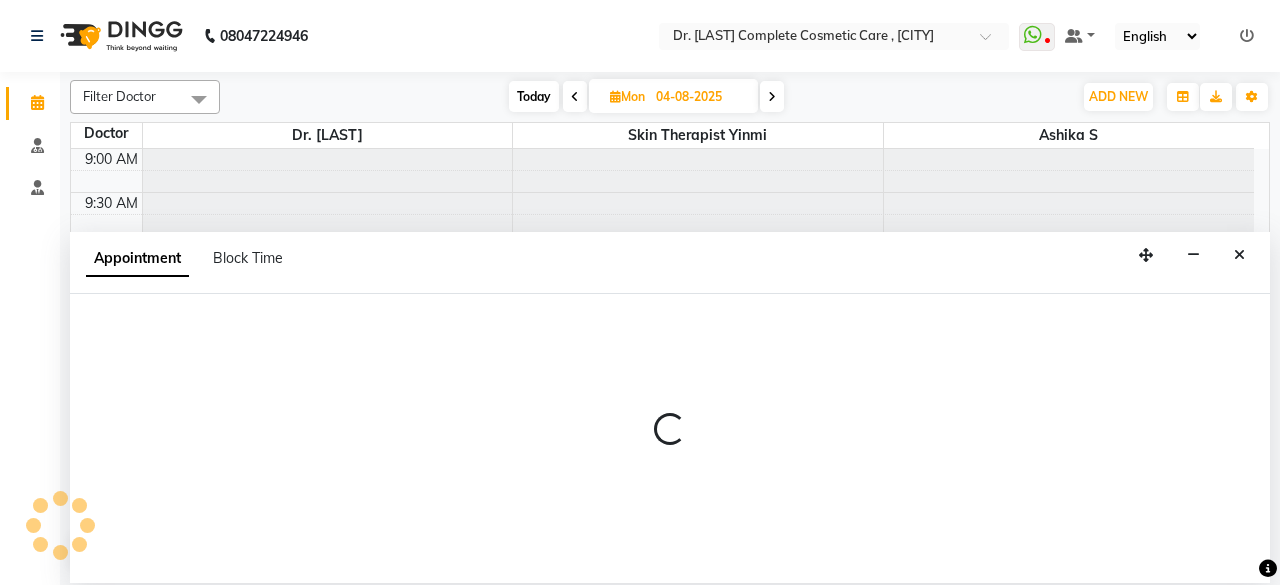 select on "83350" 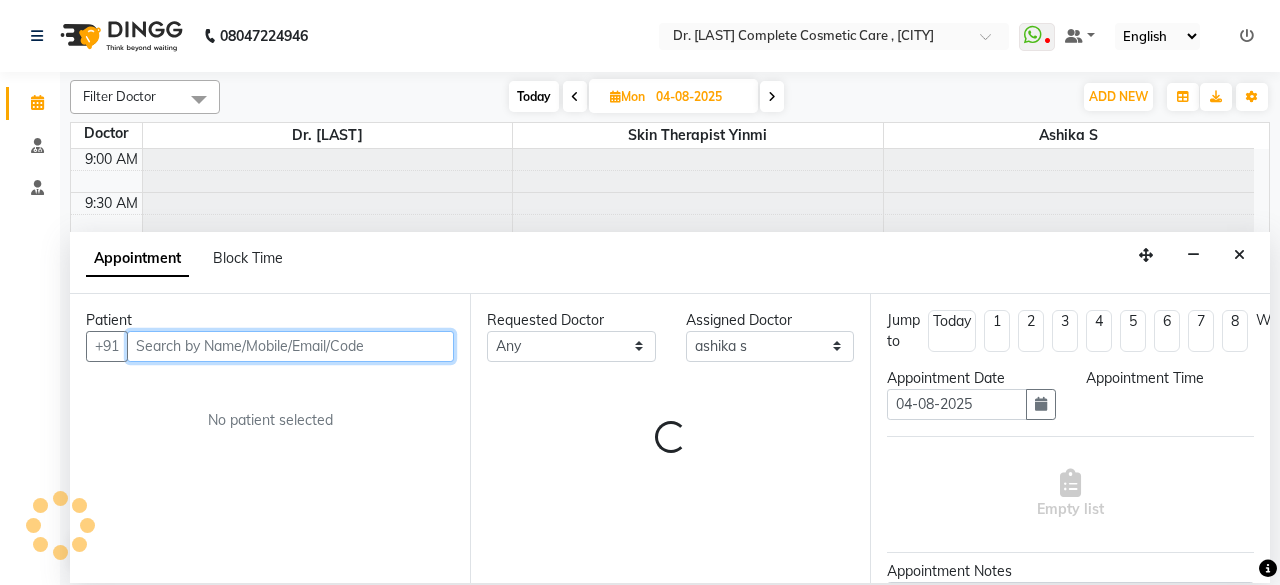 select on "660" 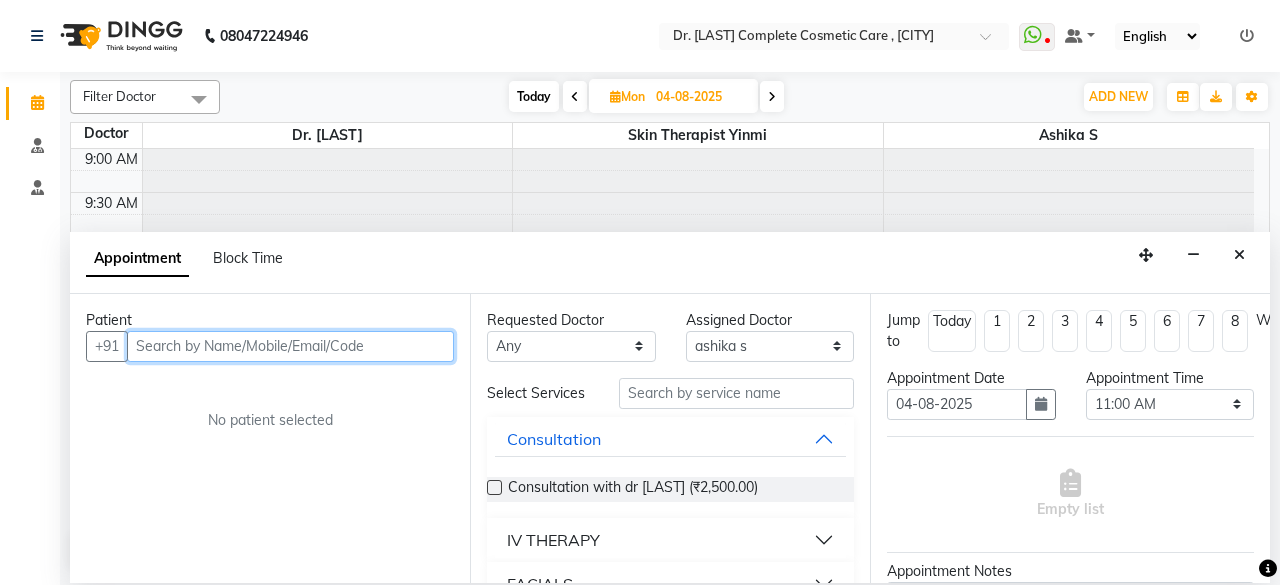 click at bounding box center (290, 346) 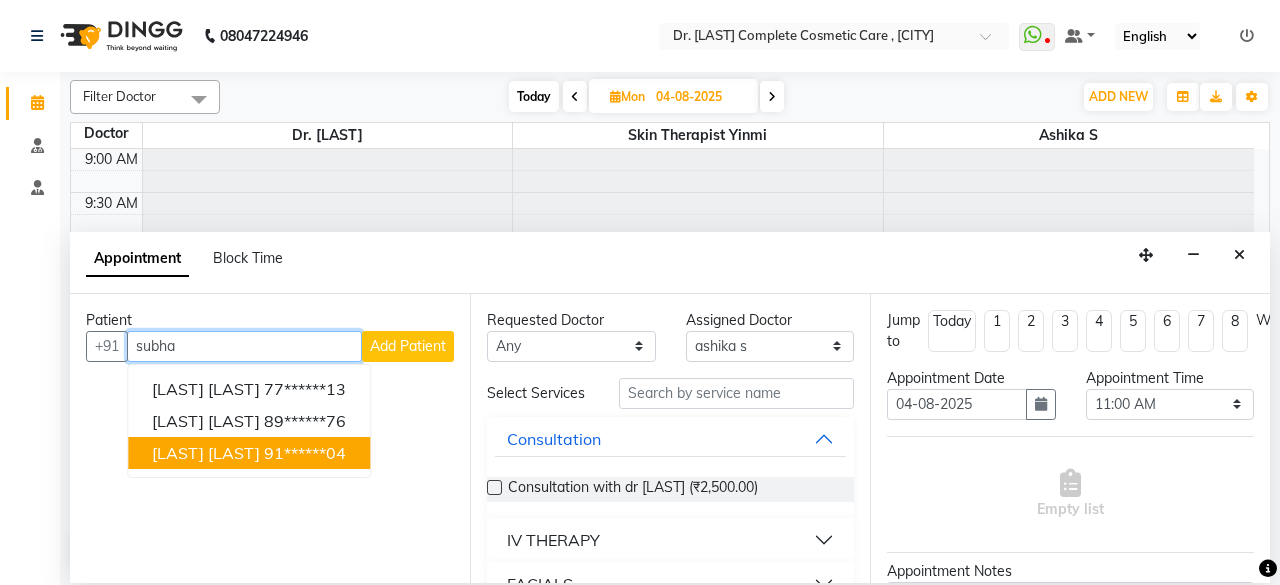 click on "[LAST] [LAST]" at bounding box center (206, 453) 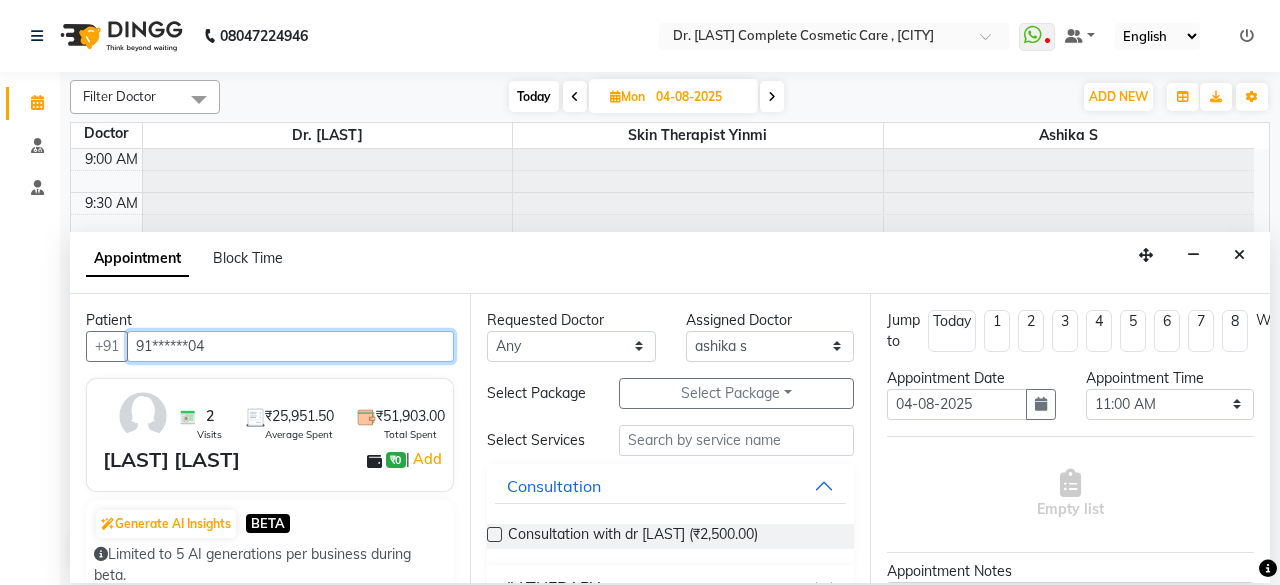 type on "91******04" 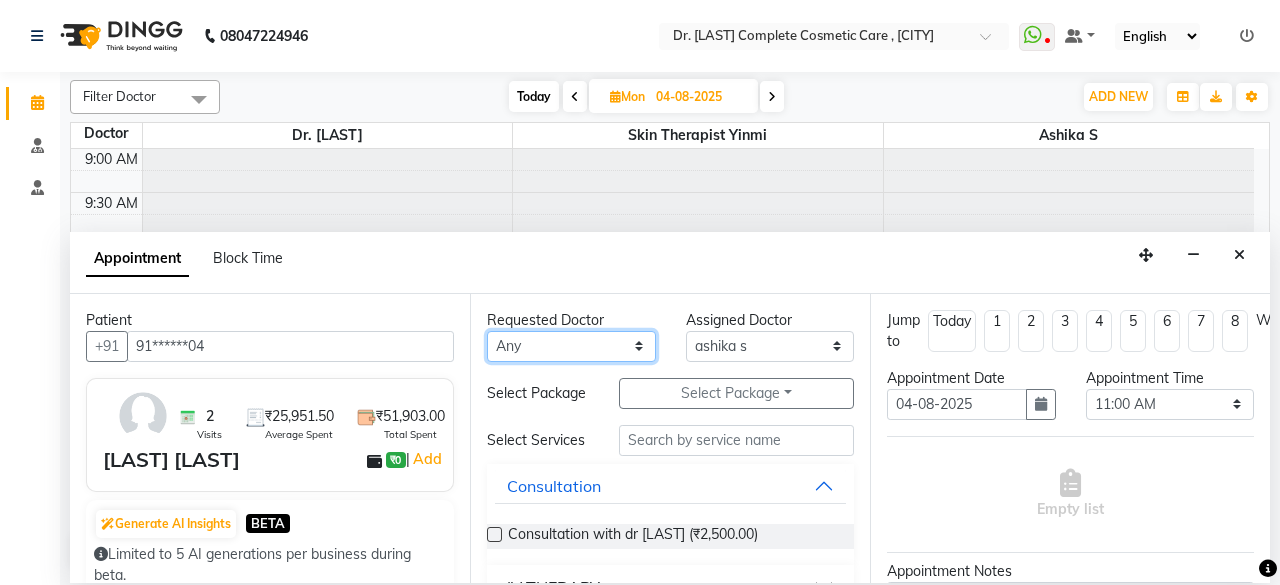 click on "Any [LAST] [LAST] Dr. [LAST] skin therapist [LAST]" at bounding box center [571, 346] 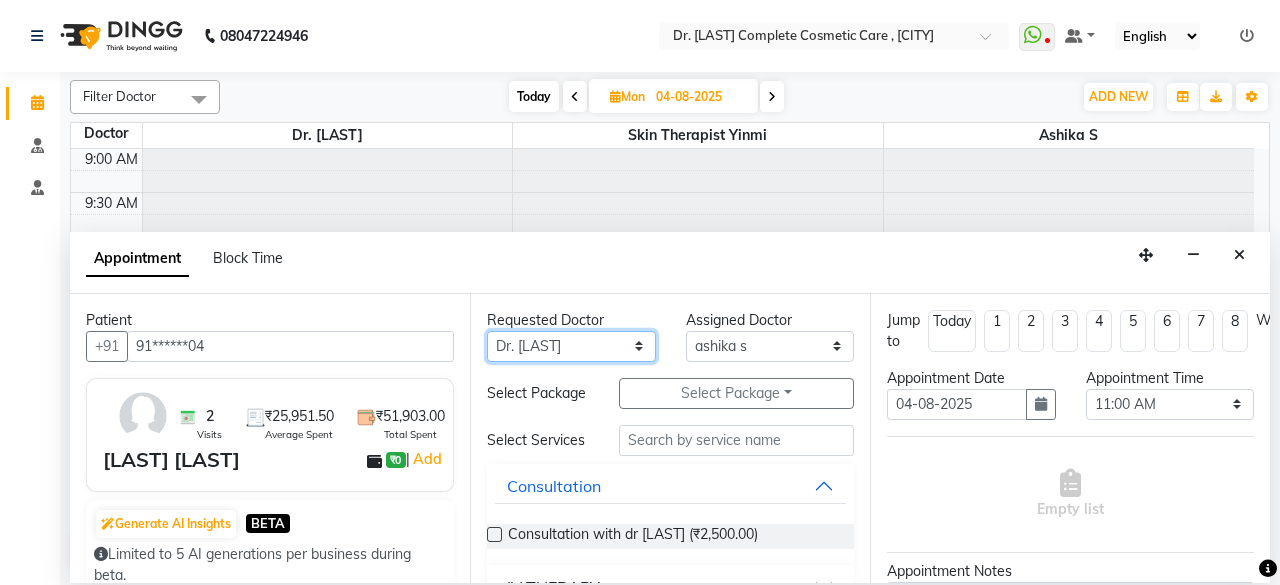 click on "Any [LAST] [LAST] Dr. [LAST] skin therapist [LAST]" at bounding box center (571, 346) 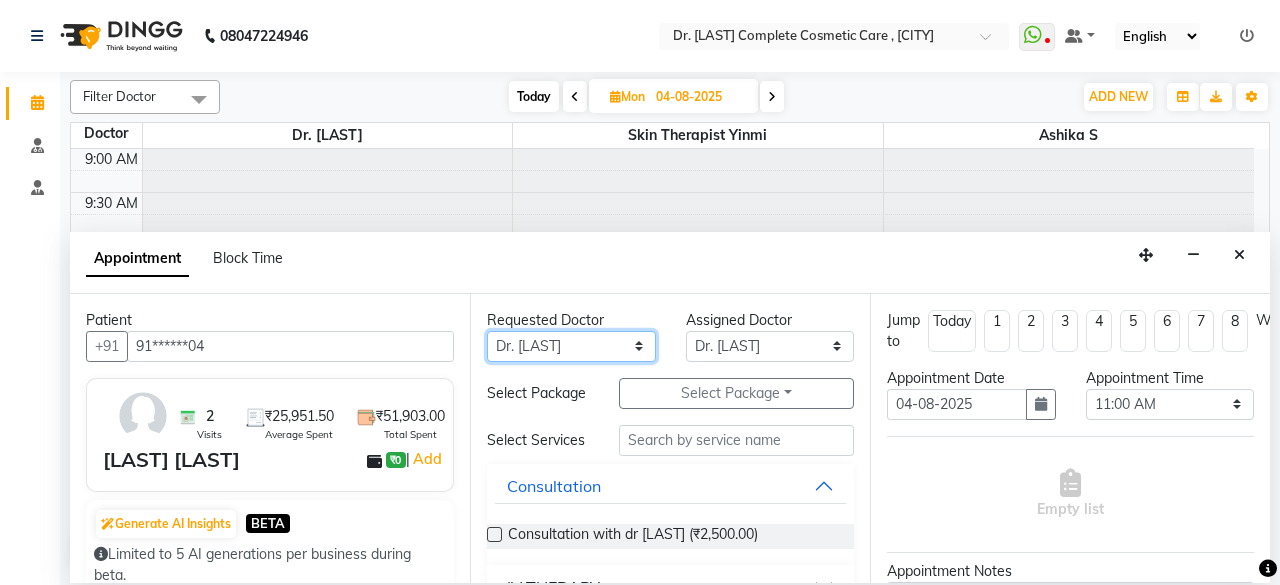 click on "Any [LAST] [LAST] Dr. [LAST] skin therapist [LAST]" at bounding box center (571, 346) 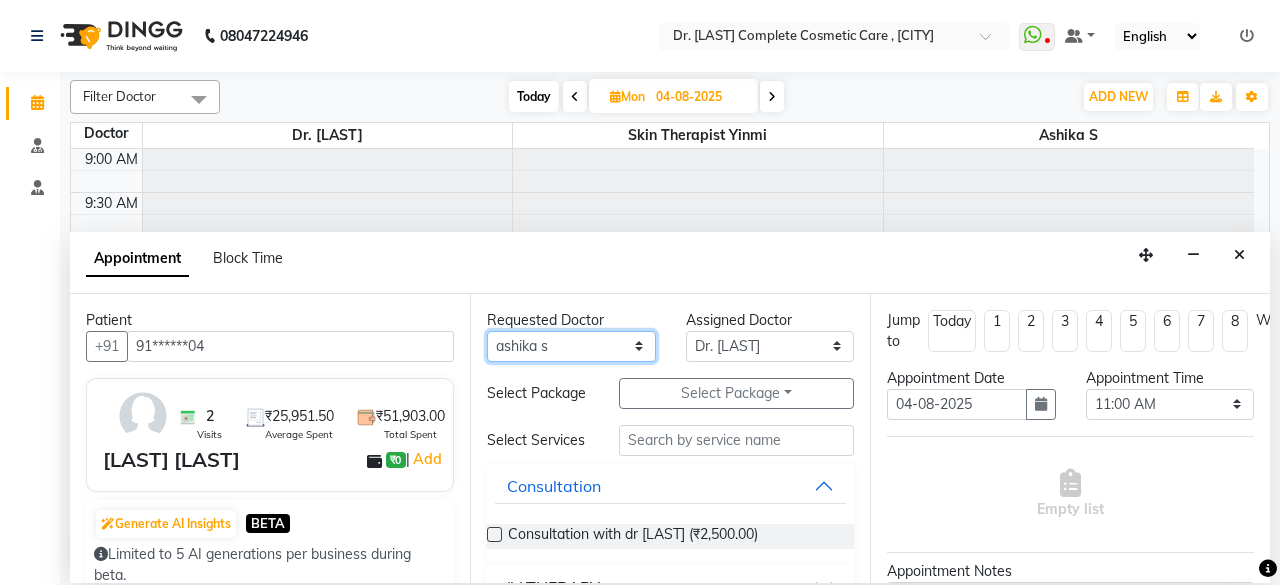 click on "Any [LAST] [LAST] Dr. [LAST] skin therapist [LAST]" at bounding box center [571, 346] 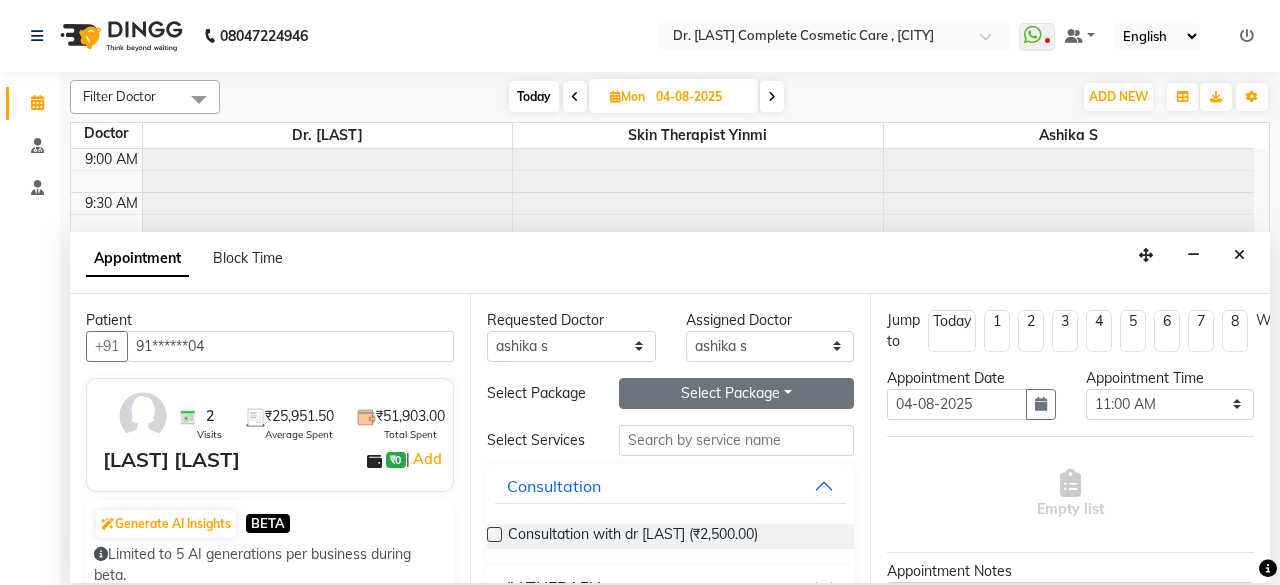 click on "Select Package  Toggle Dropdown" at bounding box center (736, 393) 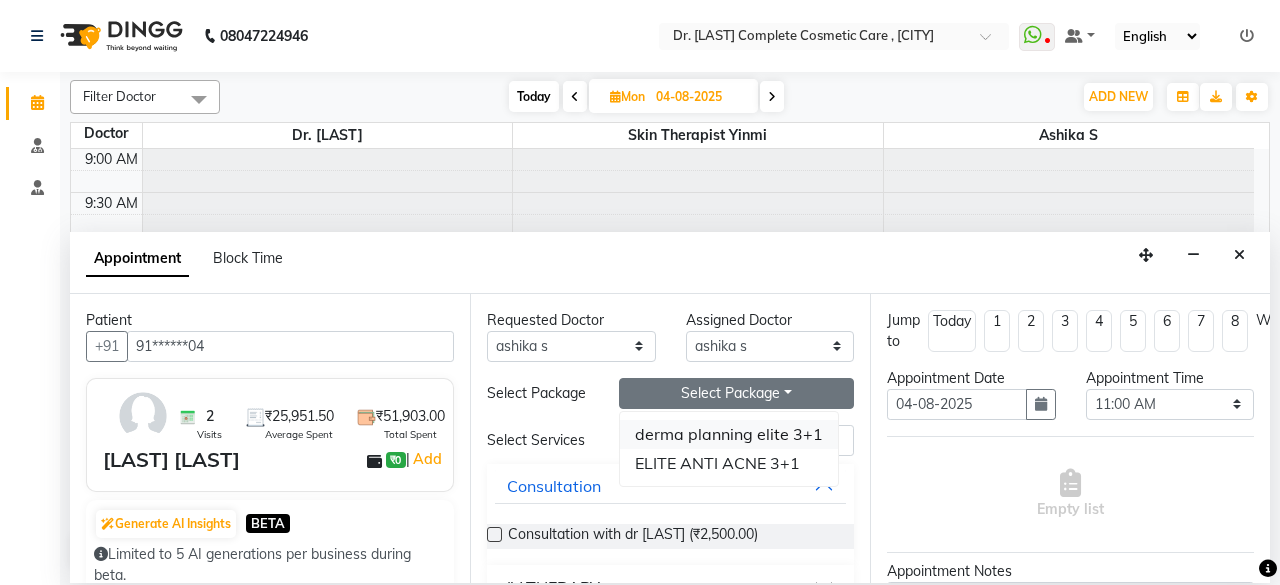 click on "derma planning elite 3+1" at bounding box center [729, 434] 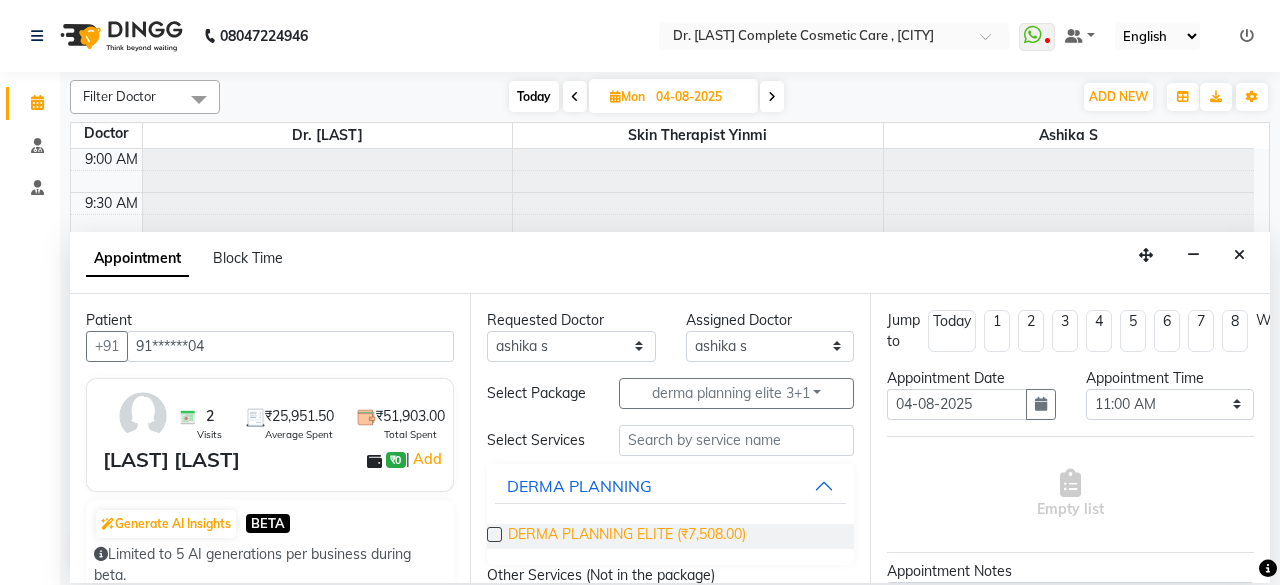 click on "DERMA PLANNING ELITE (₹7,508.00)" at bounding box center (627, 536) 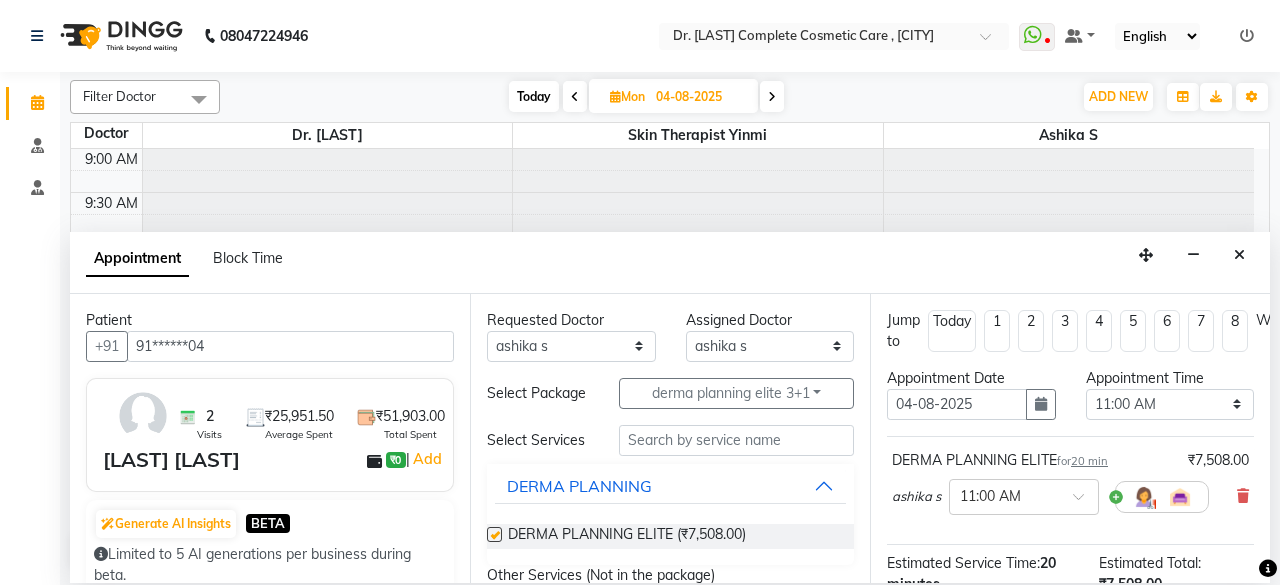 checkbox on "false" 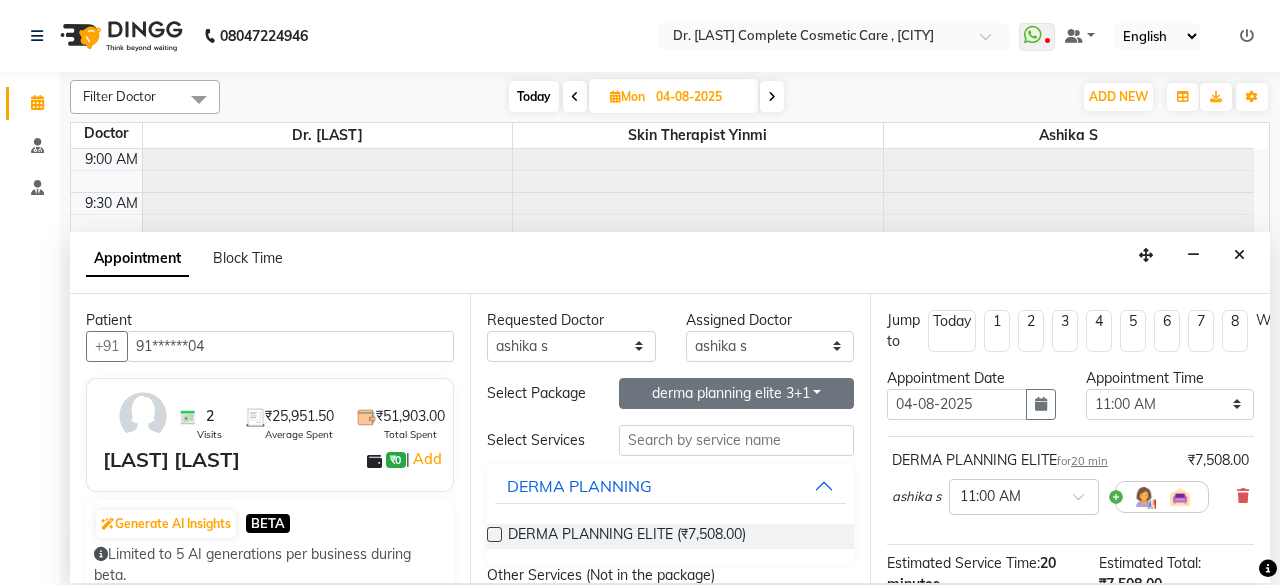 click on "derma planning elite 3+1" at bounding box center (736, 393) 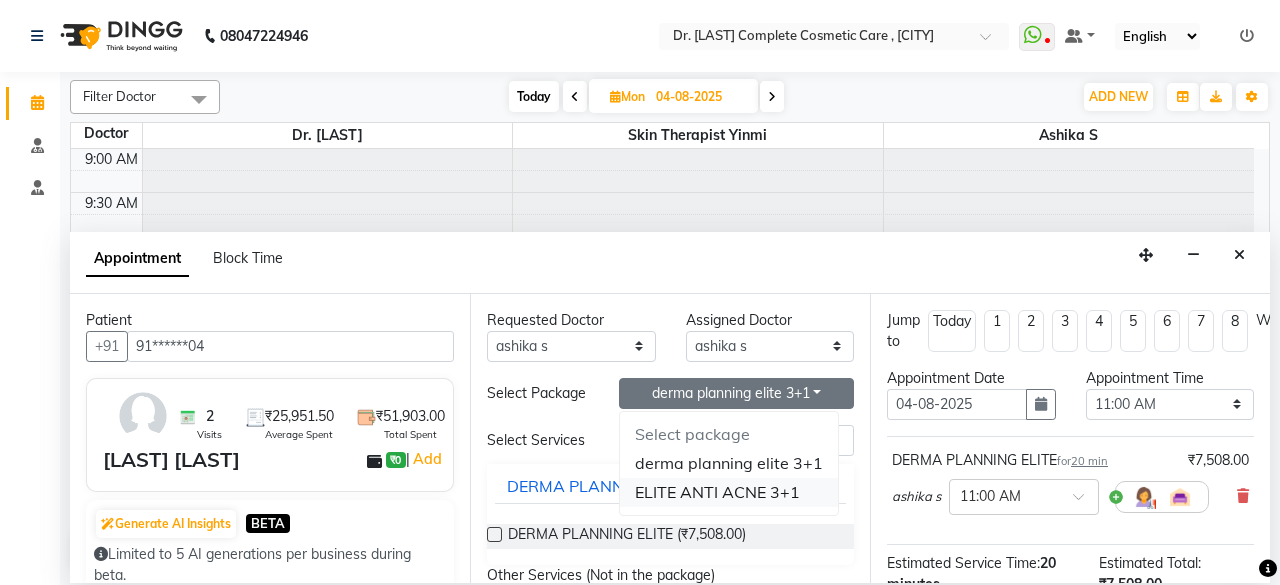 click on "ELITE ANTI ACNE 3+1" at bounding box center (729, 492) 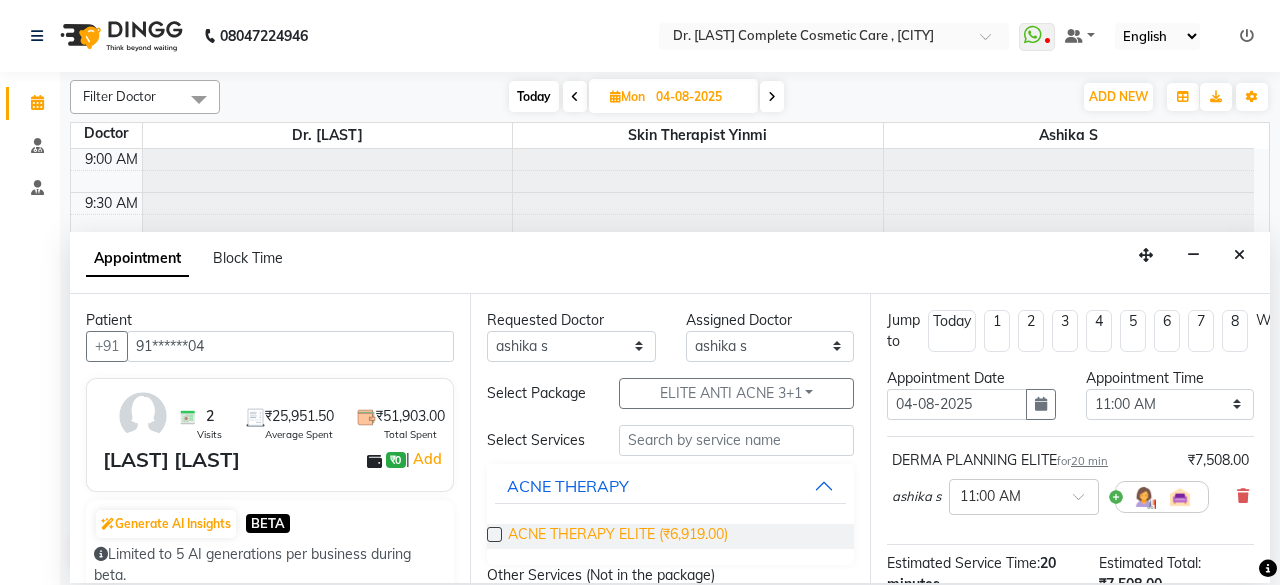 click on "ACNE THERAPY ELITE (₹6,919.00)" at bounding box center [618, 536] 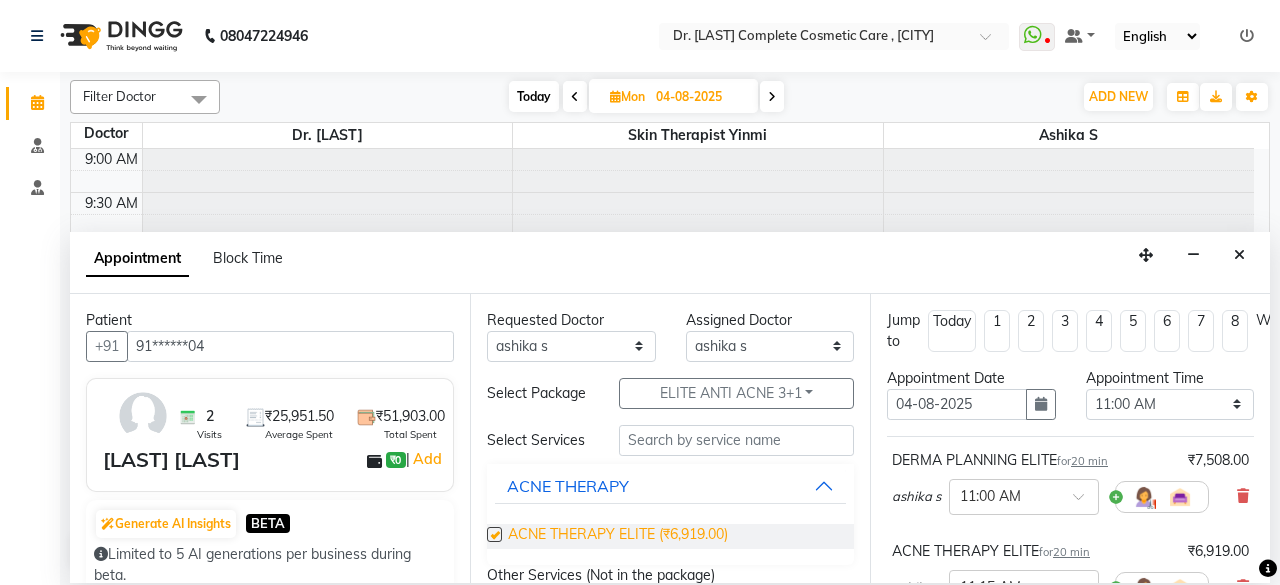 checkbox on "false" 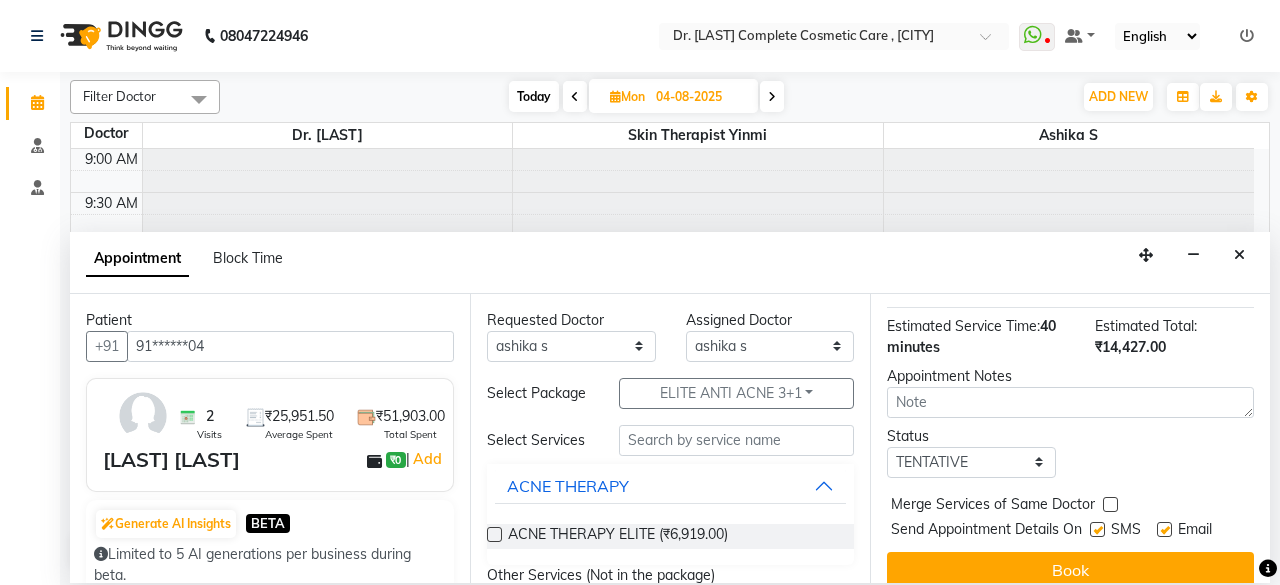 scroll, scrollTop: 363, scrollLeft: 0, axis: vertical 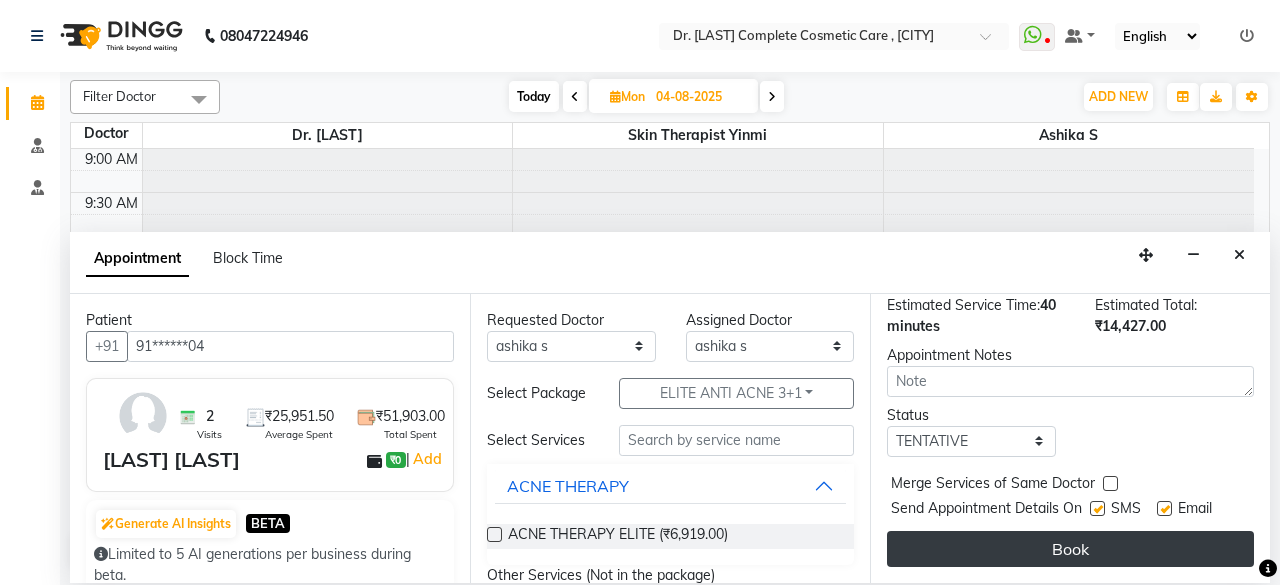 click on "Book" at bounding box center [1070, 549] 